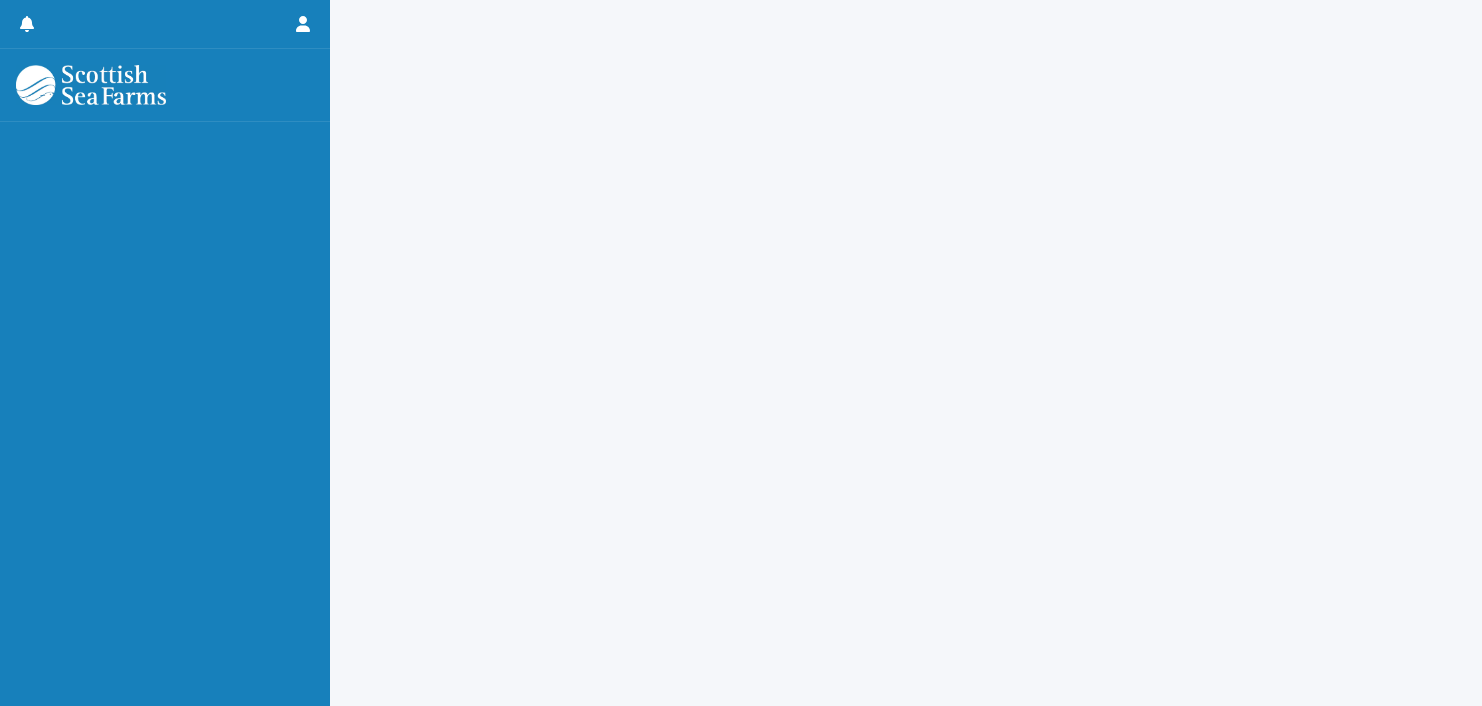 scroll, scrollTop: 0, scrollLeft: 0, axis: both 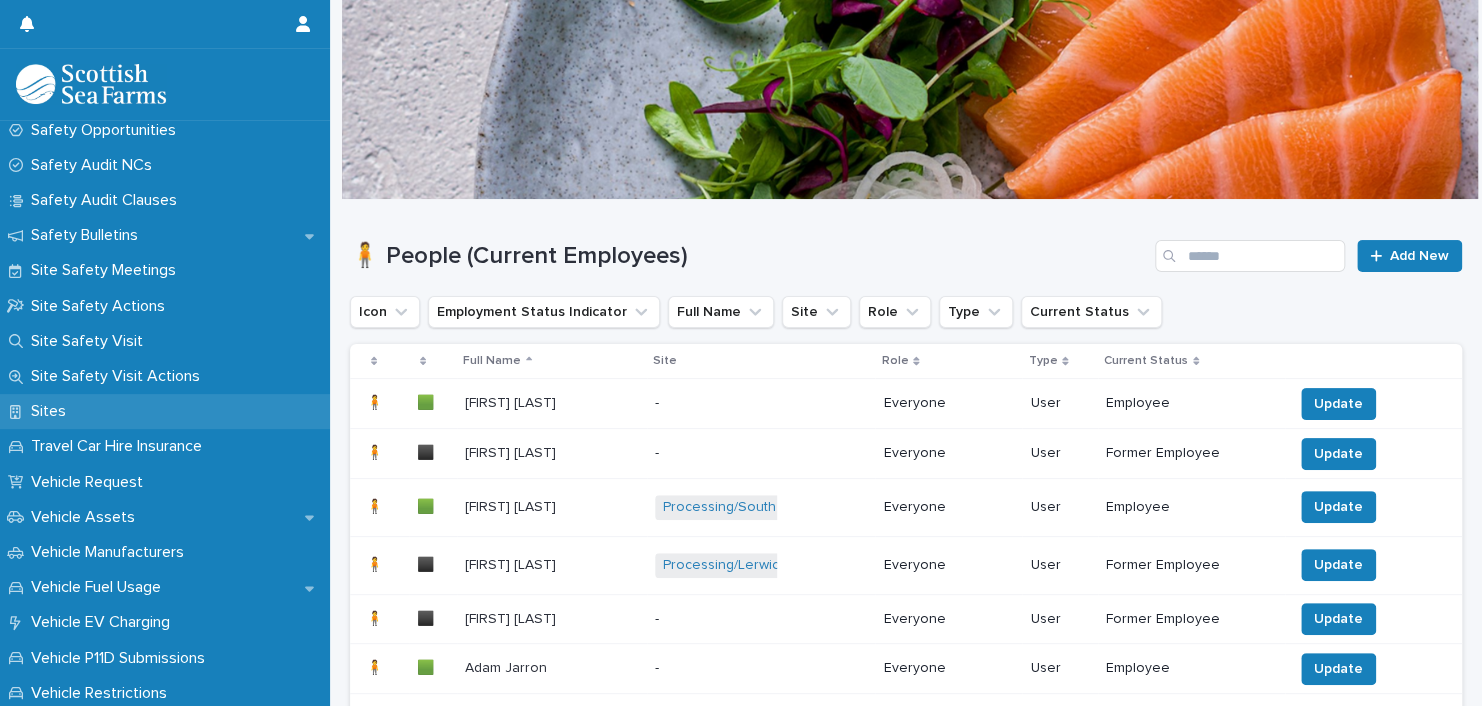 click on "Sites" at bounding box center [165, 411] 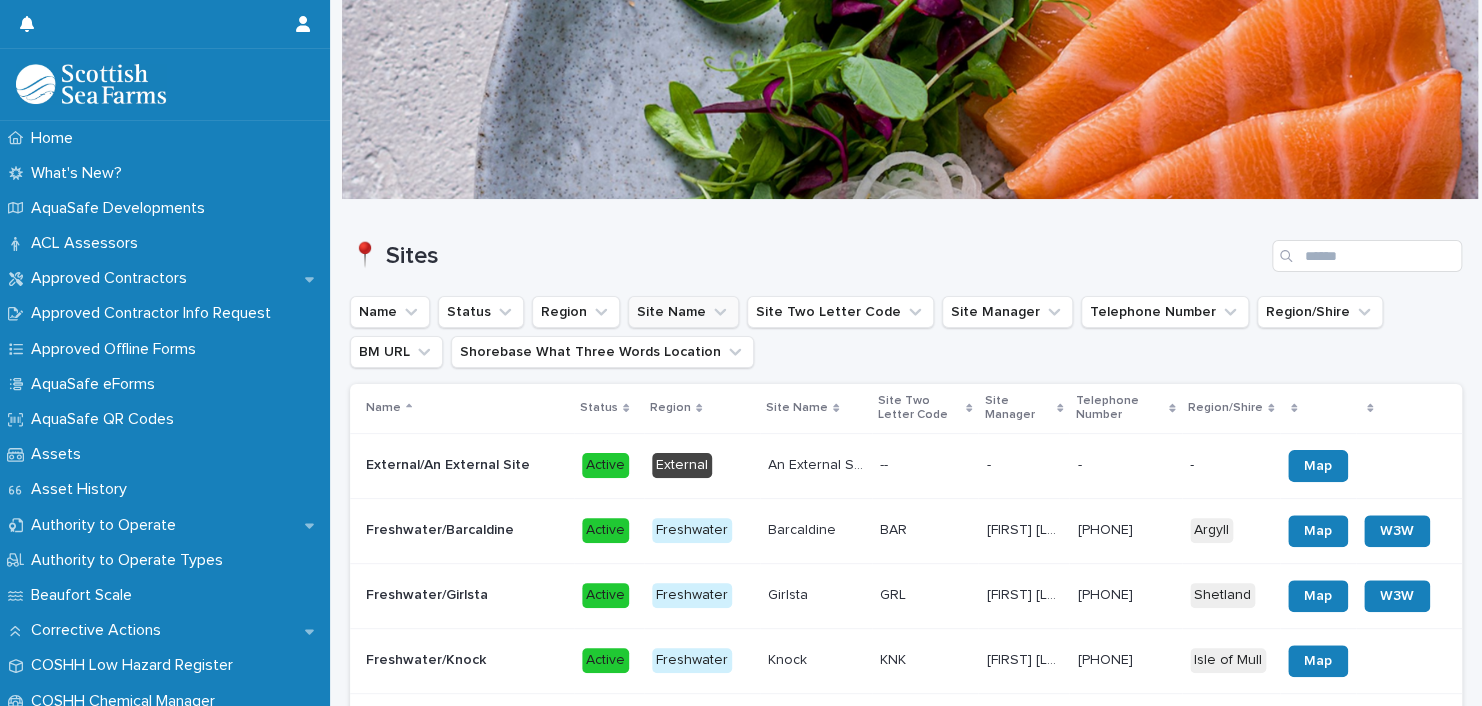 click 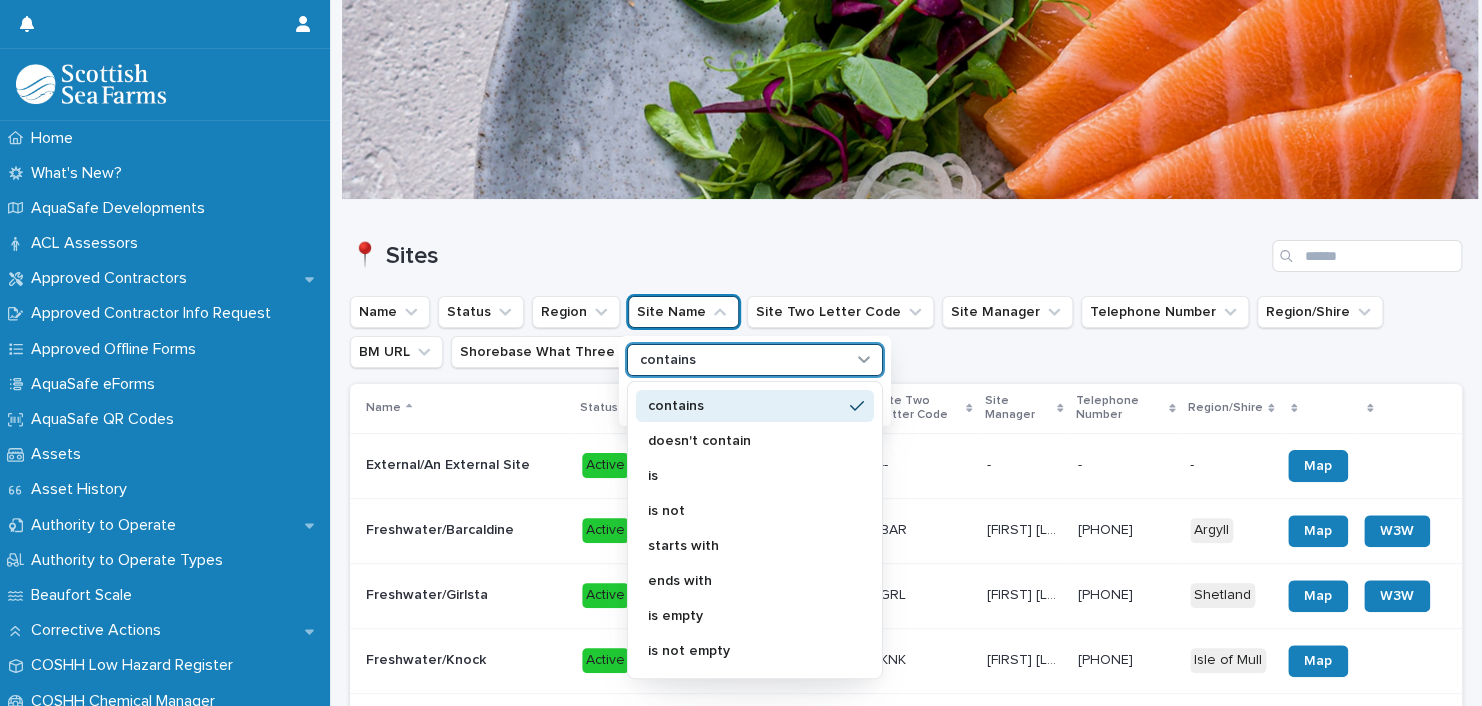 click on "contains" at bounding box center (755, 360) 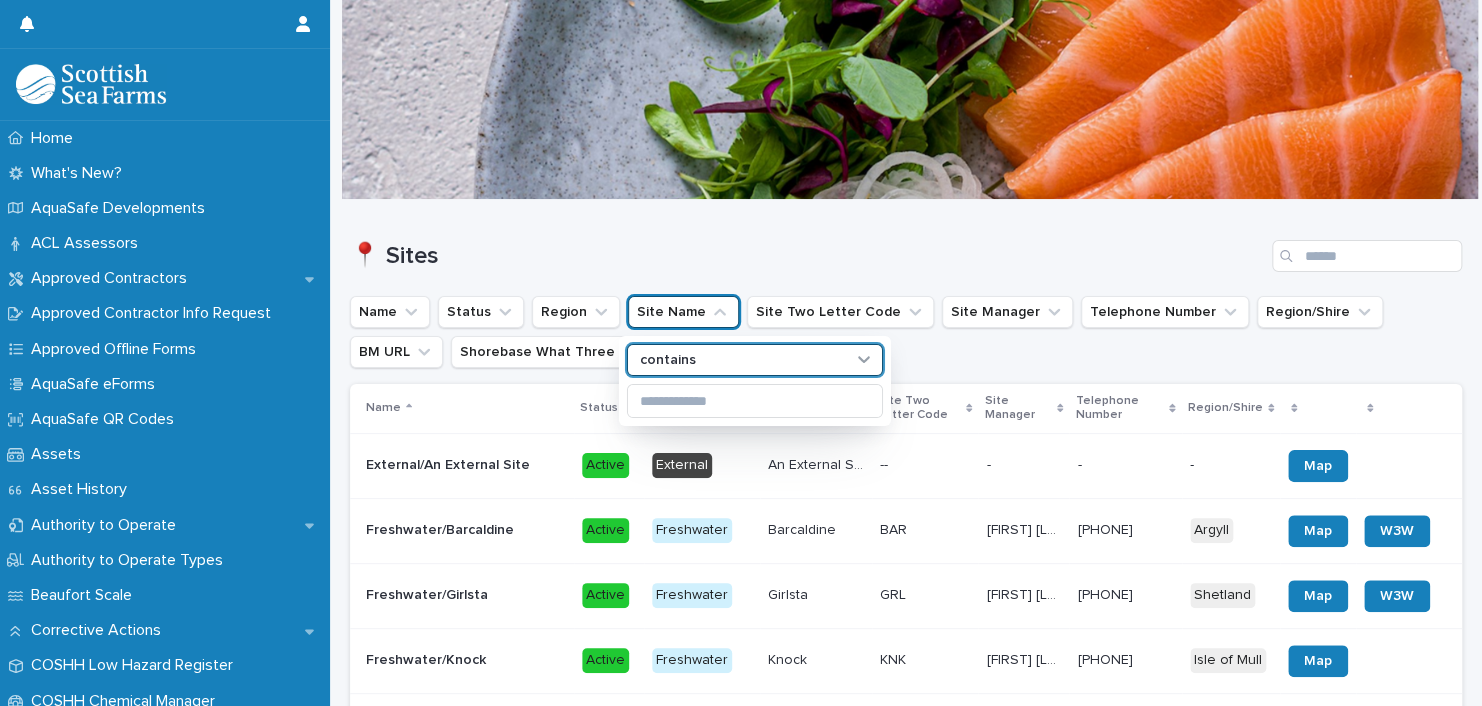 click on "contains" at bounding box center (755, 360) 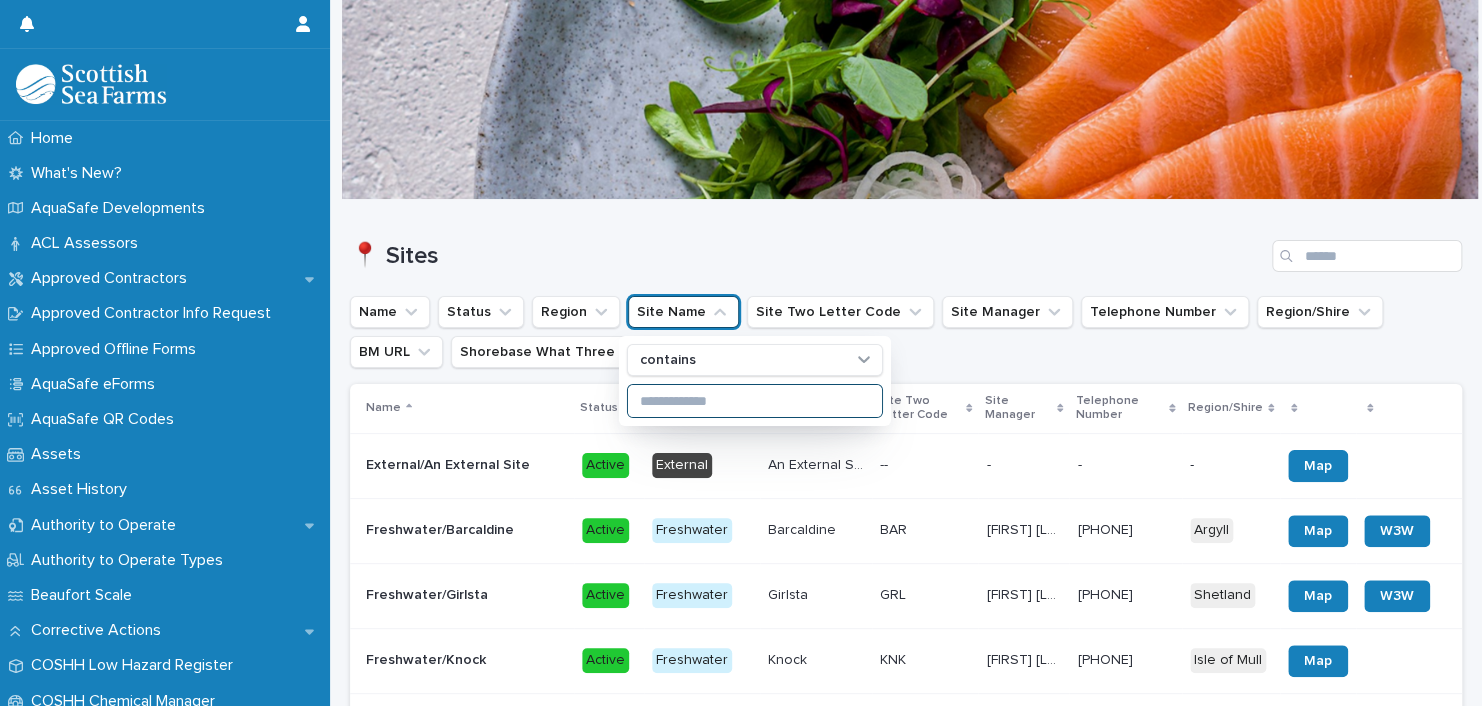 click at bounding box center (755, 401) 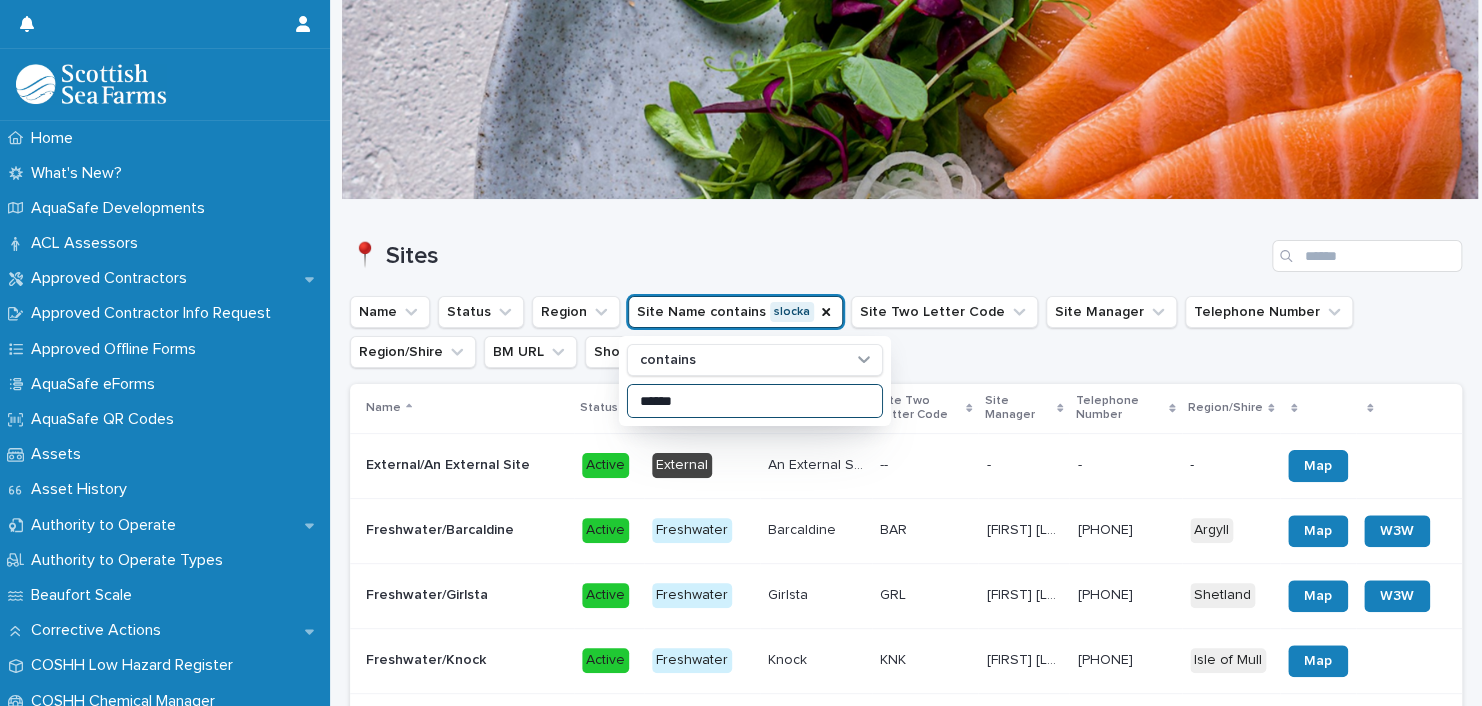 type on "******" 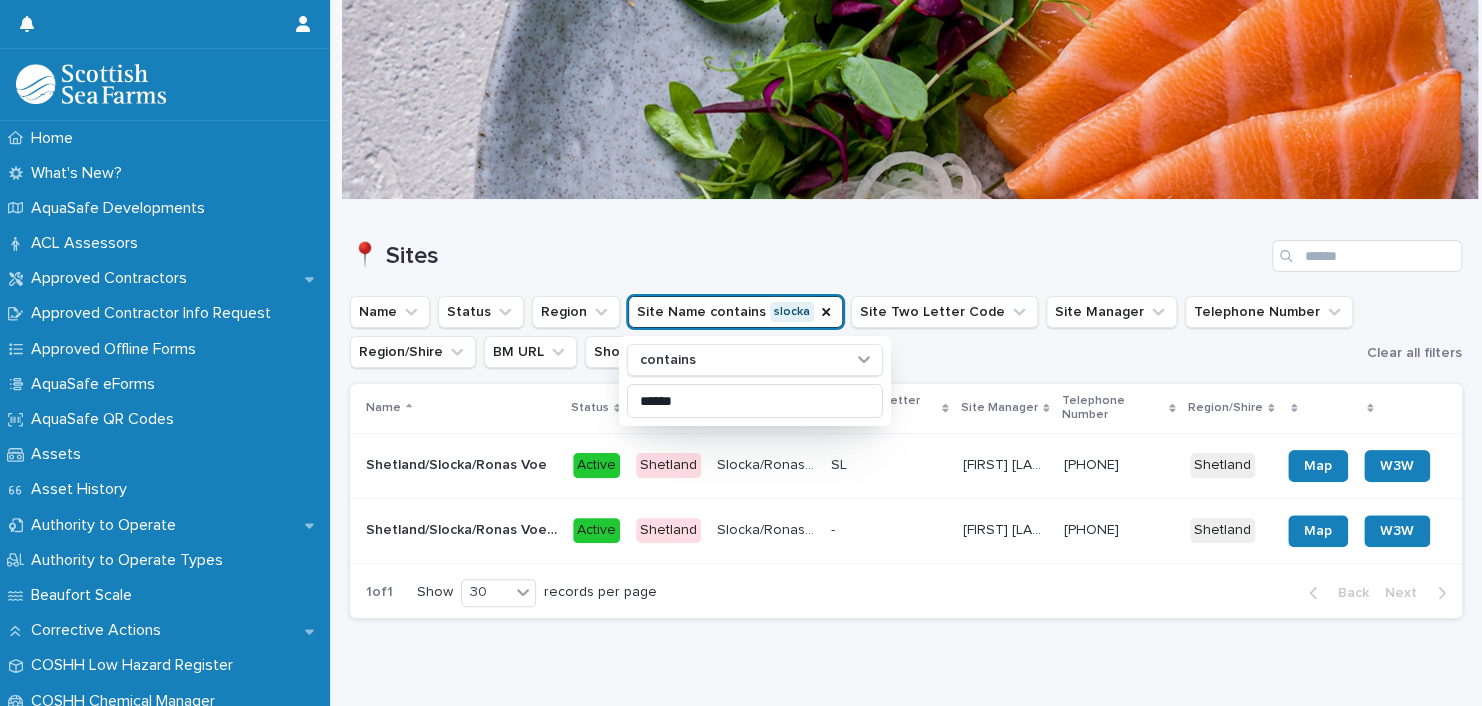 click on "1  of  1 Show 30 records per page Back Next" at bounding box center [906, 593] 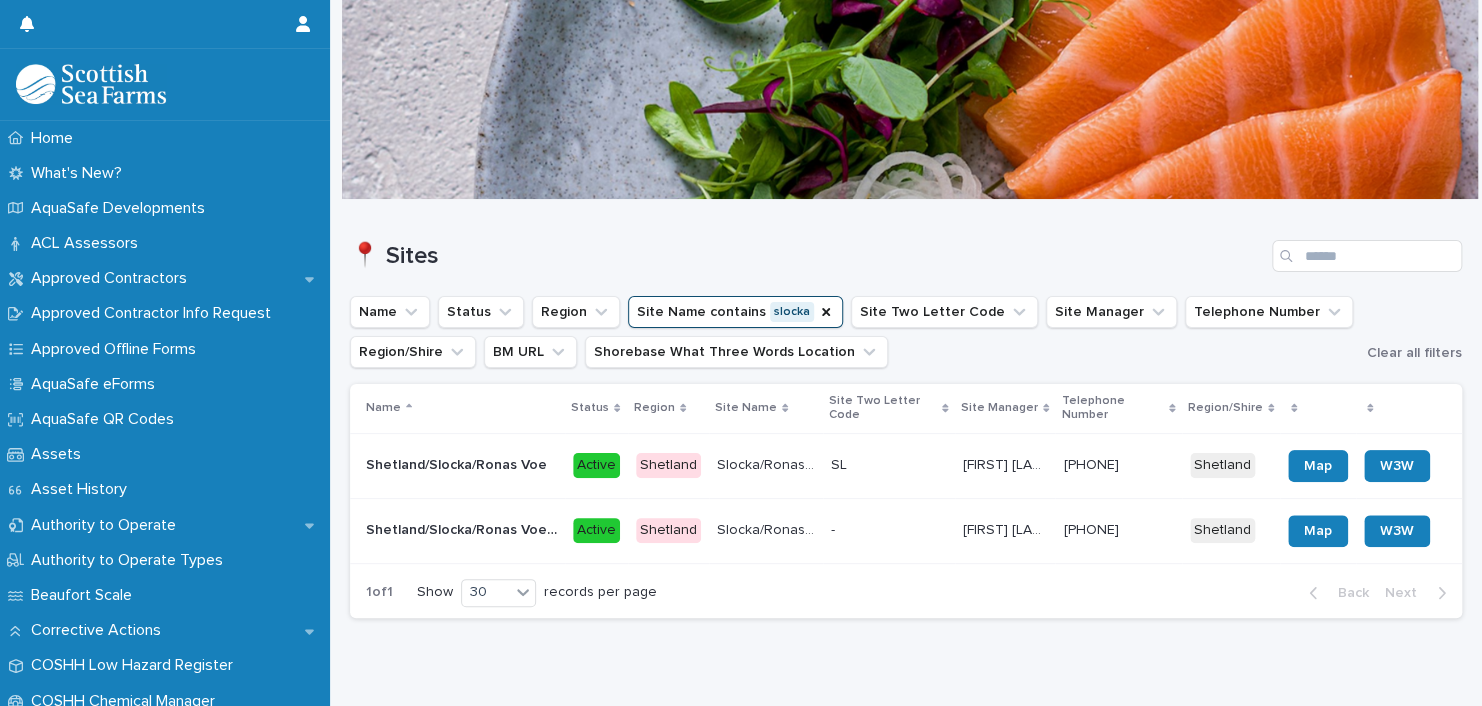 click on "Shetland/Slocka/Ronas Voe Shorebase" at bounding box center [463, 528] 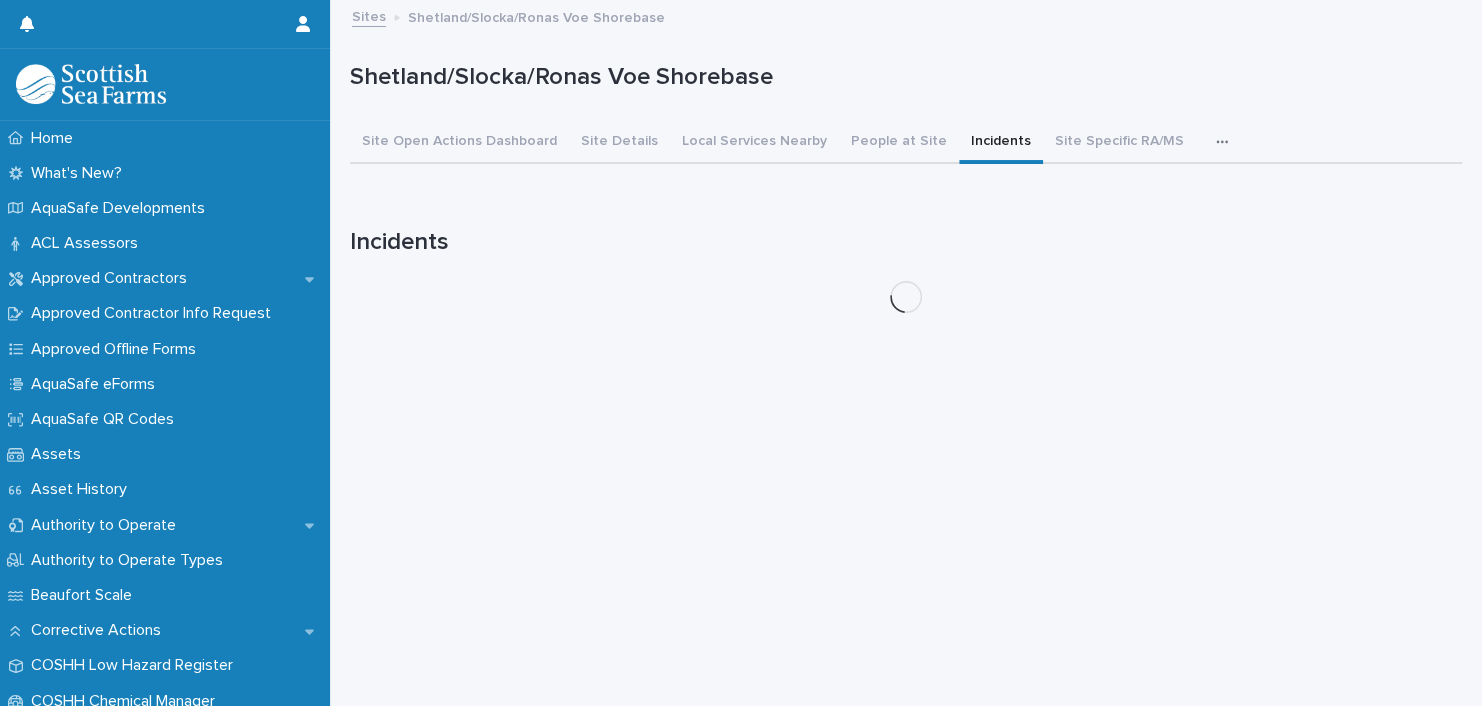 click on "Incidents" at bounding box center (1001, 143) 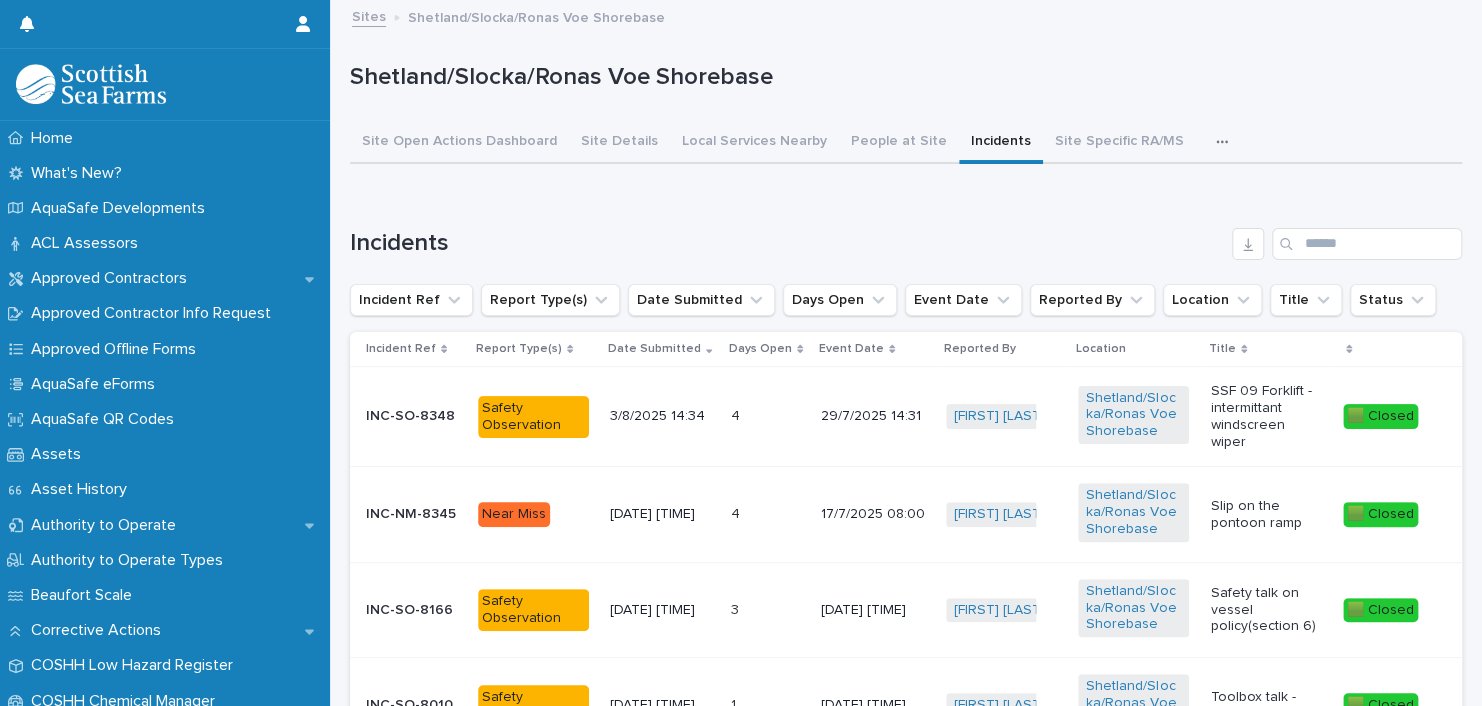 click on "Days Open" at bounding box center (760, 349) 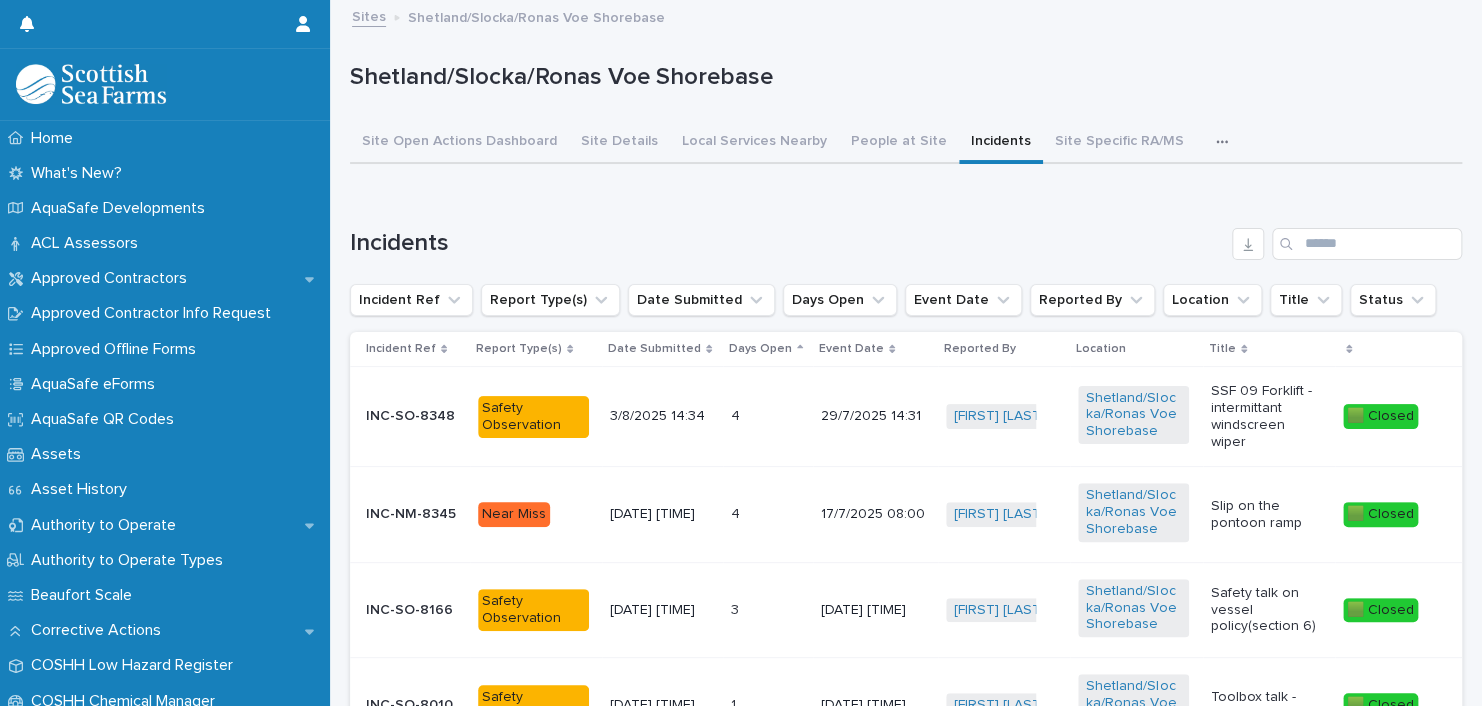click on "Days Open" at bounding box center (760, 349) 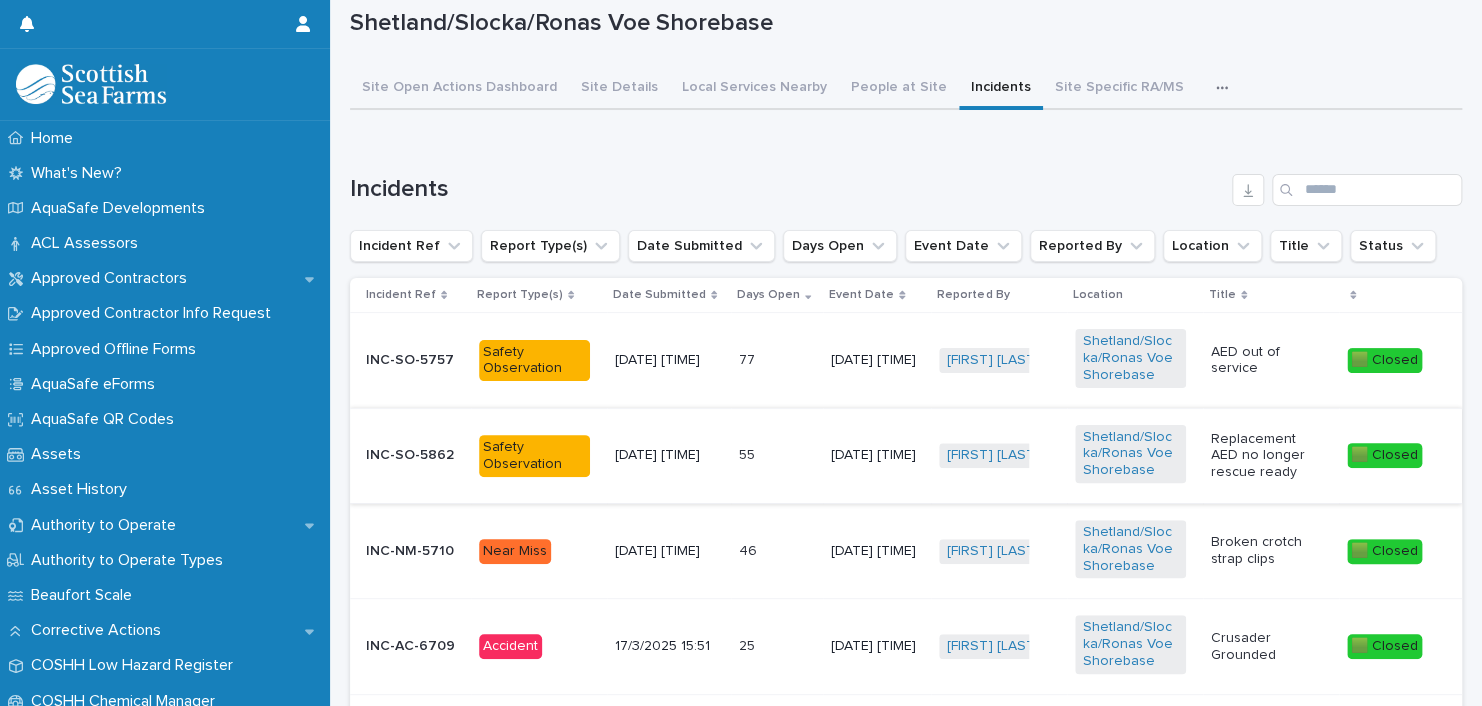 scroll, scrollTop: 52, scrollLeft: 0, axis: vertical 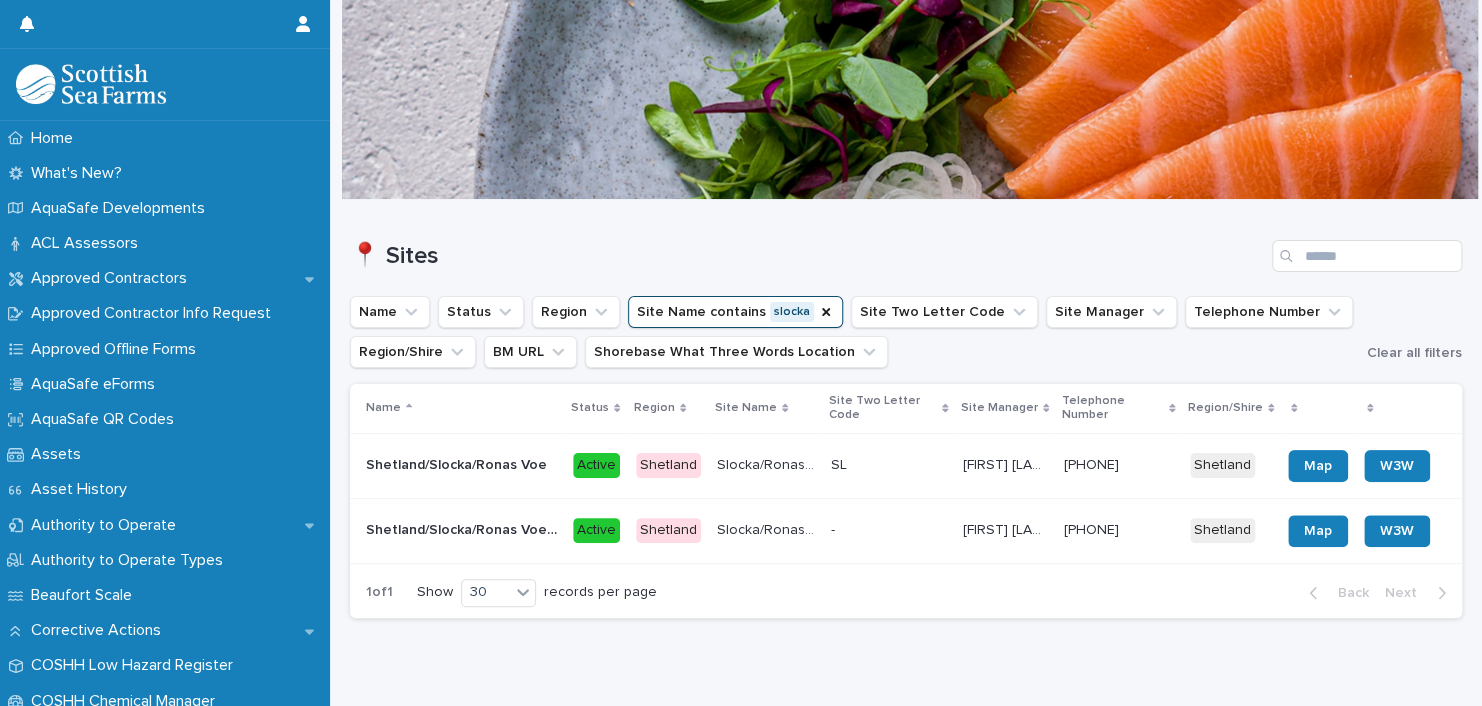 click on "Shetland/Slocka/Ronas Voe Shetland/Slocka/Ronas Voe" at bounding box center [461, 465] 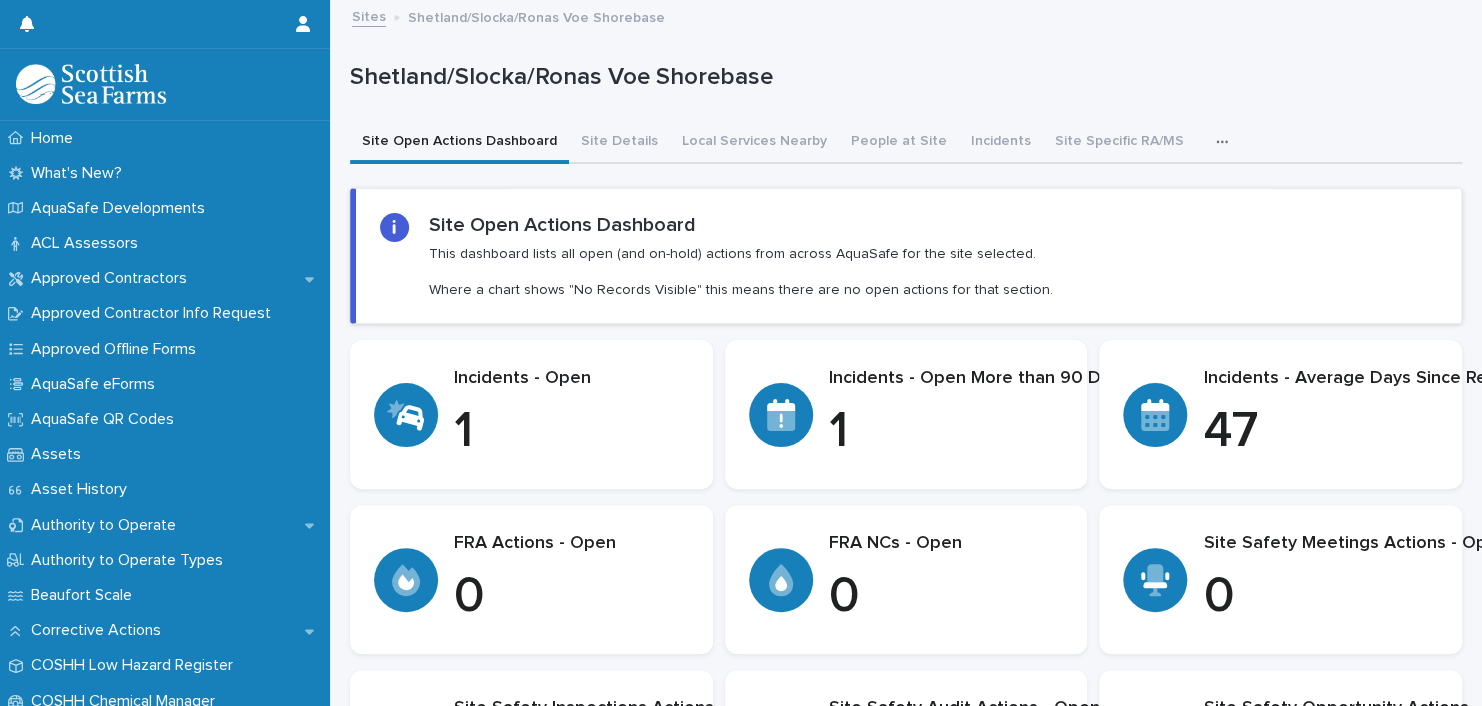 click 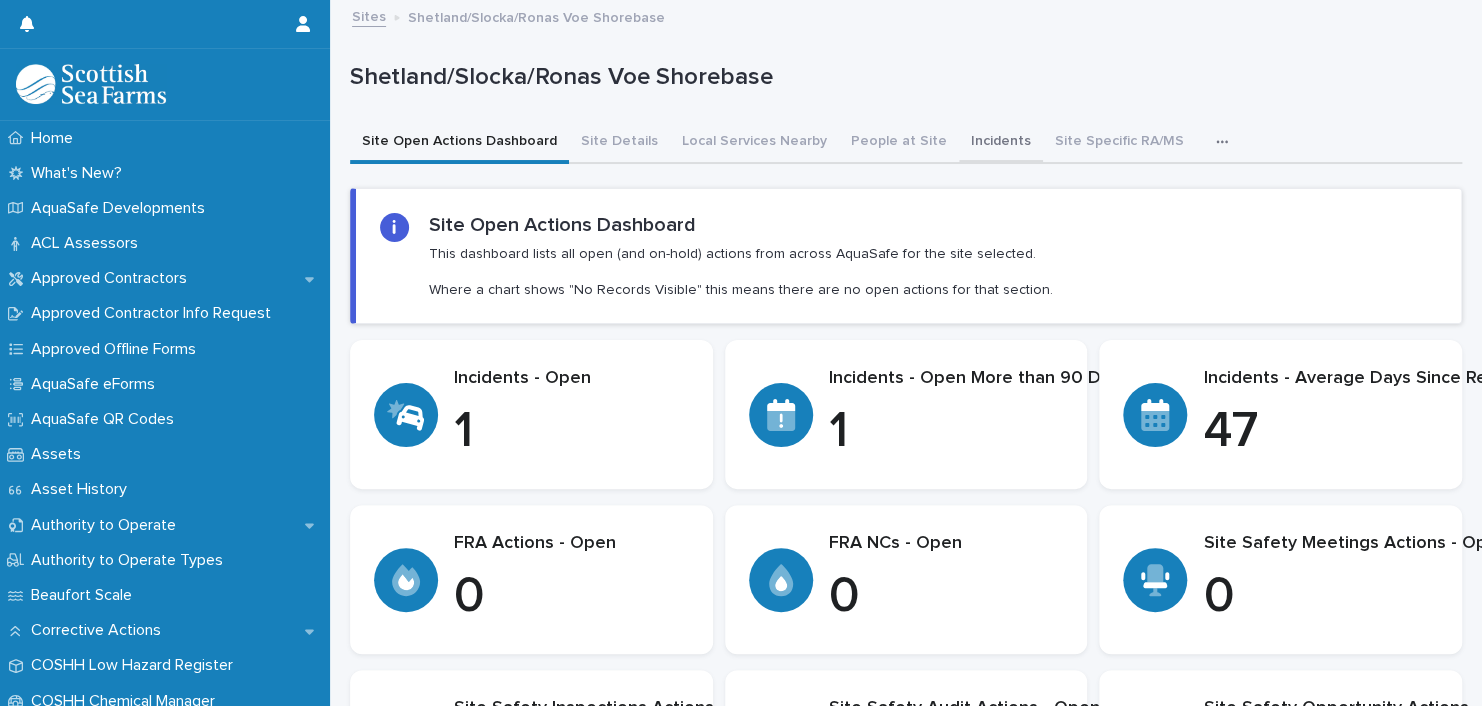 click on "Incidents" at bounding box center [1001, 143] 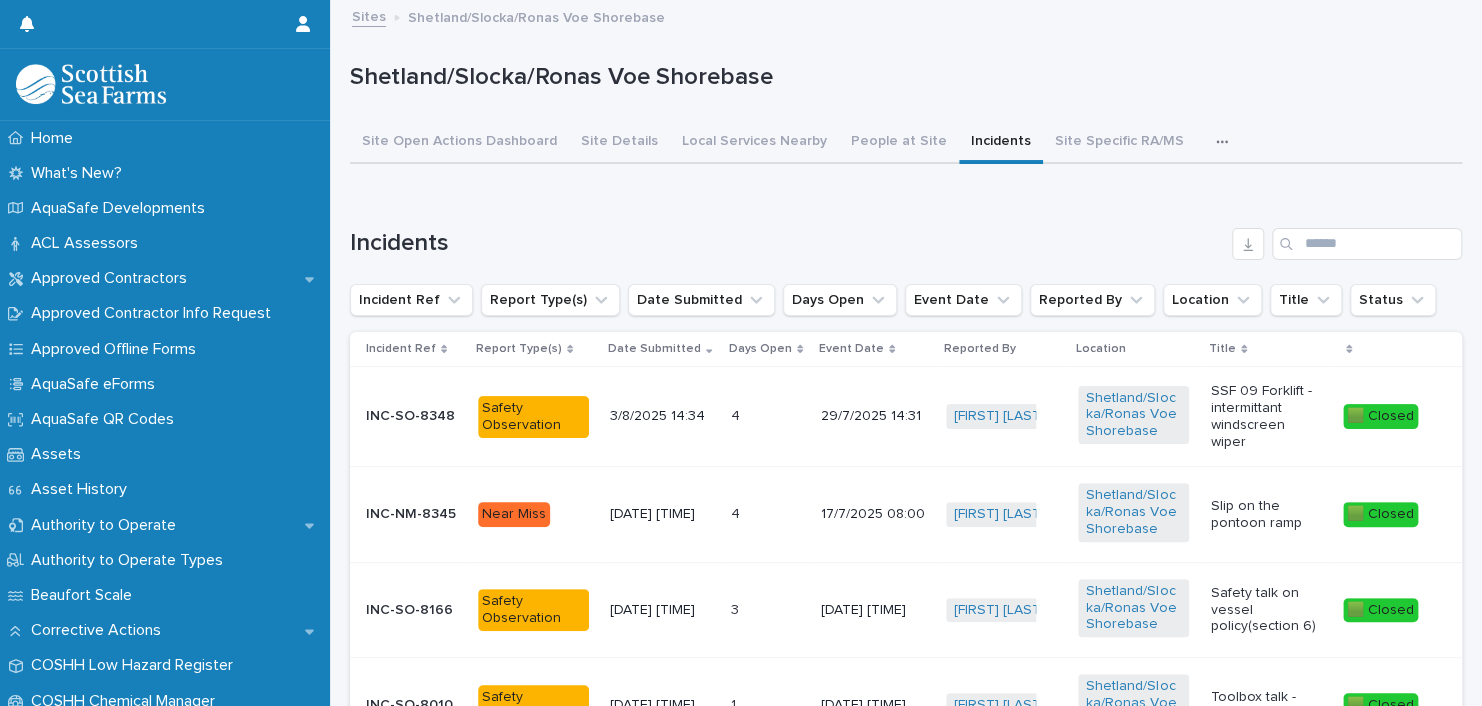 click on "Days Open" at bounding box center (760, 349) 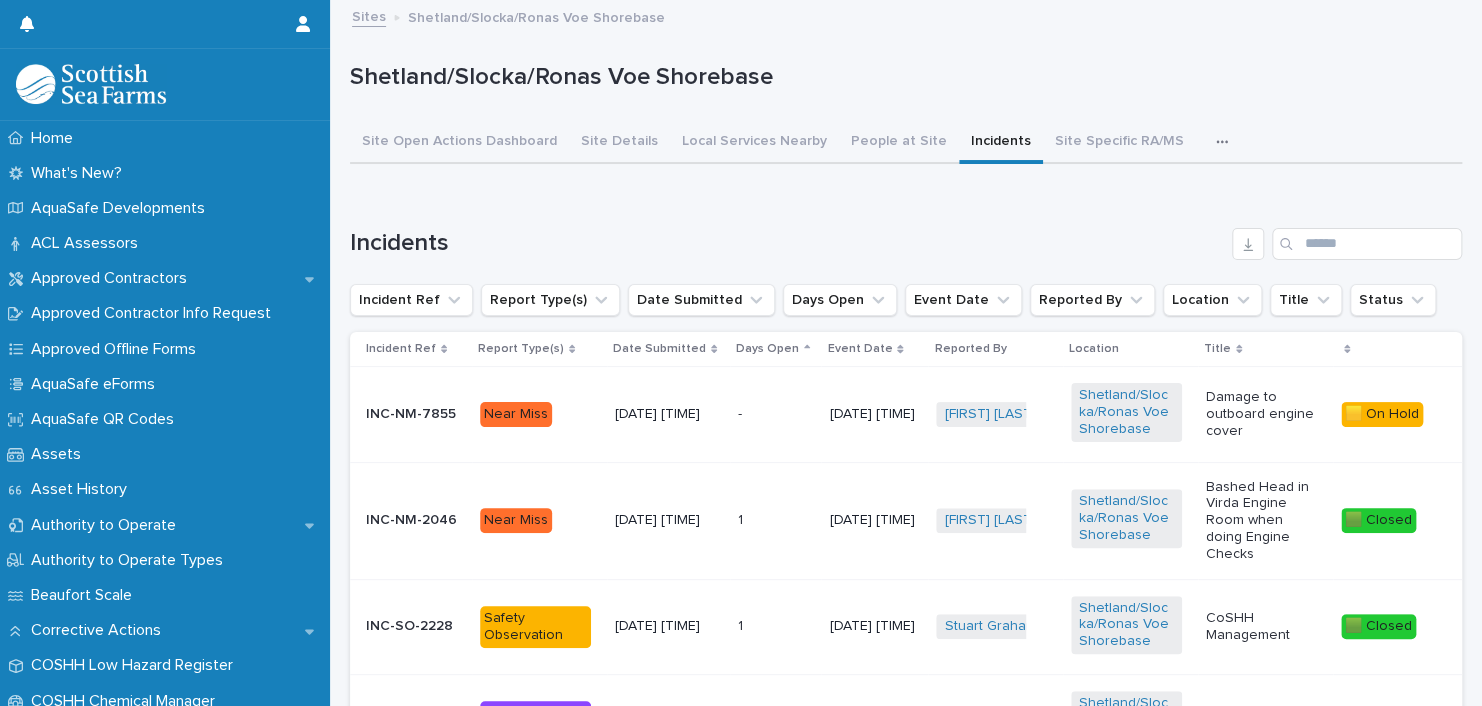 click on "[DATE] [TIME]" at bounding box center [668, 414] 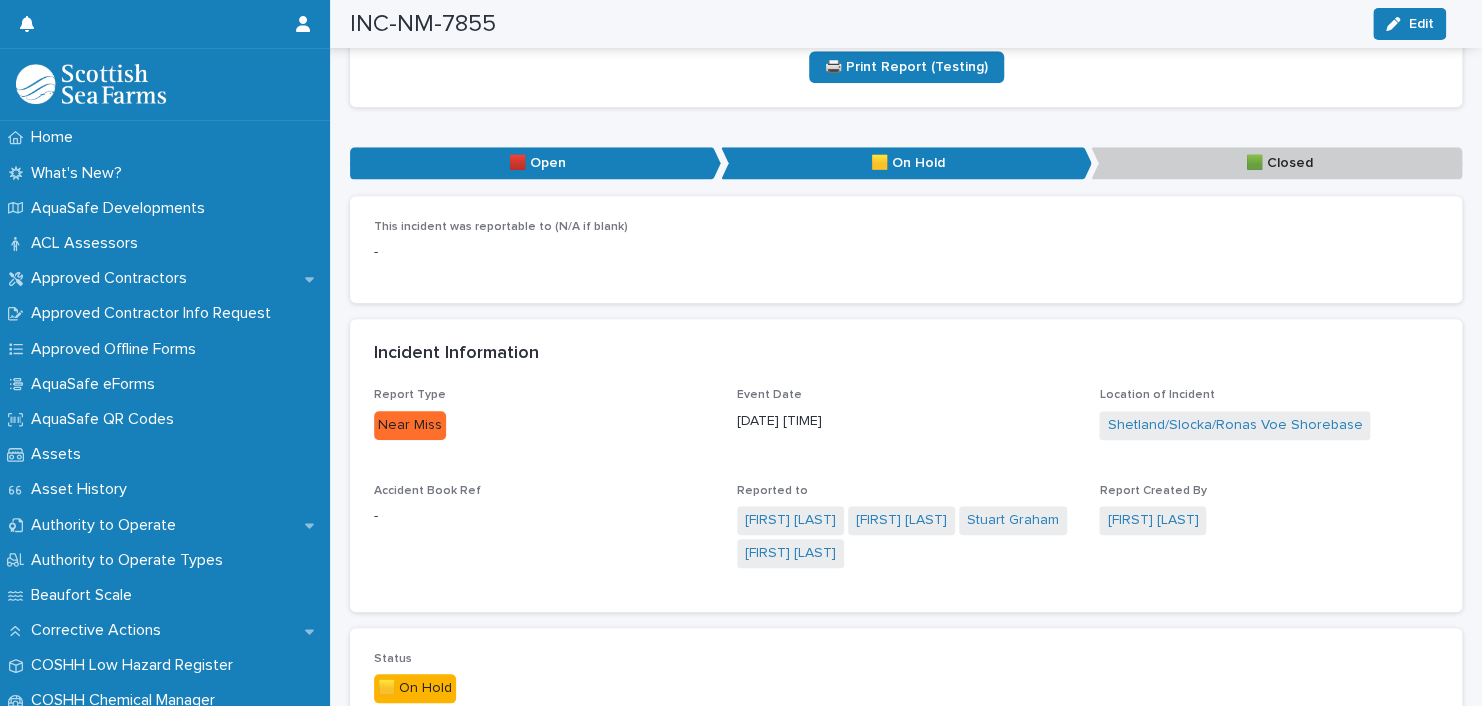 scroll, scrollTop: 0, scrollLeft: 0, axis: both 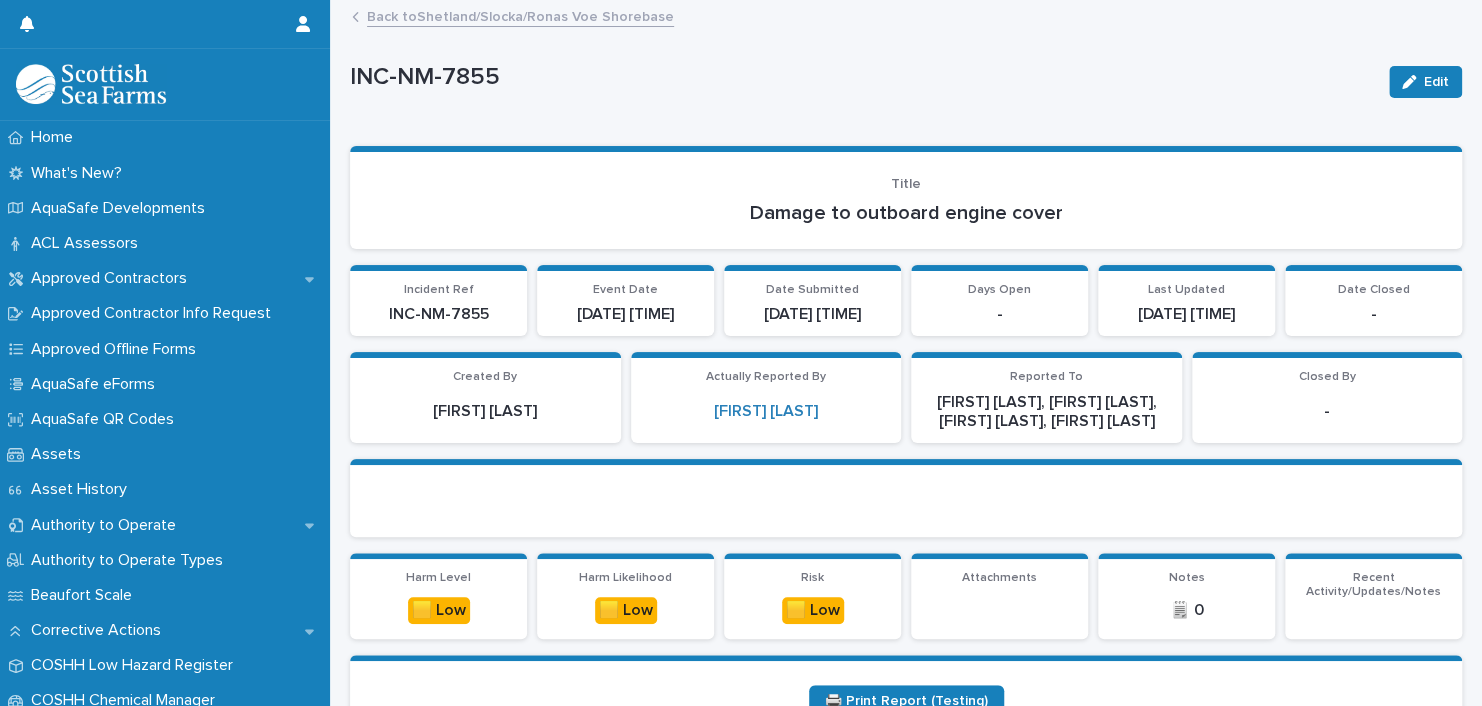 click on "Back to  Shetland/Slocka/Ronas Voe Shorebase" at bounding box center [520, 15] 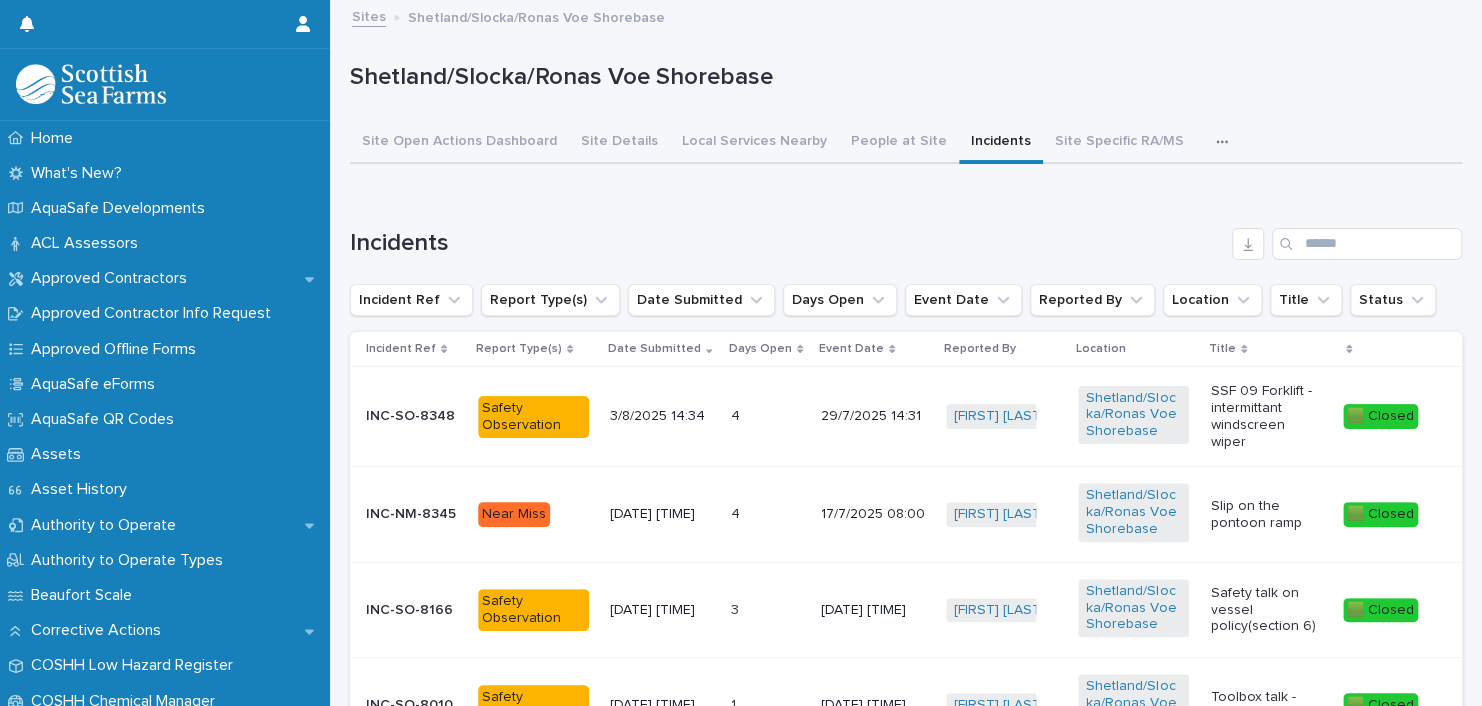 click on "Days Open" at bounding box center [760, 349] 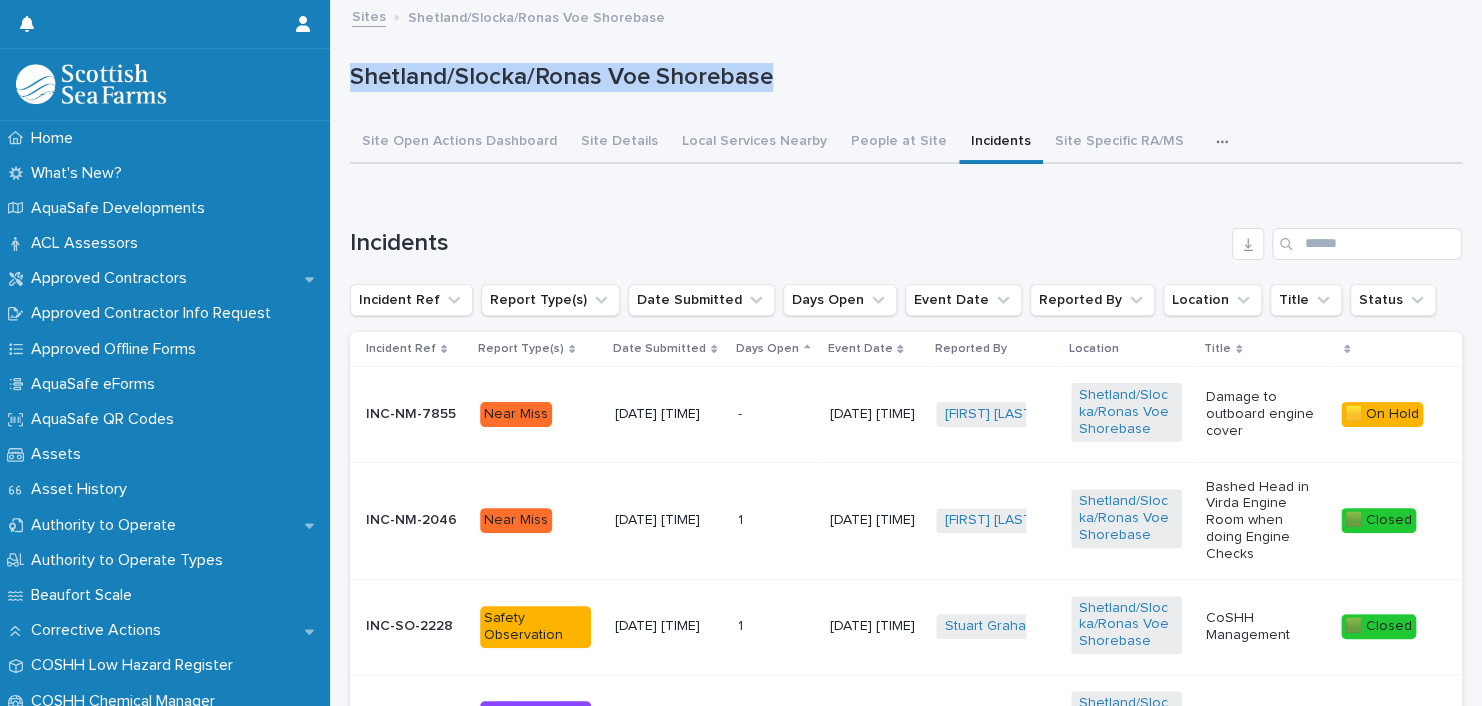 drag, startPoint x: 795, startPoint y: 82, endPoint x: 344, endPoint y: 78, distance: 451.01773 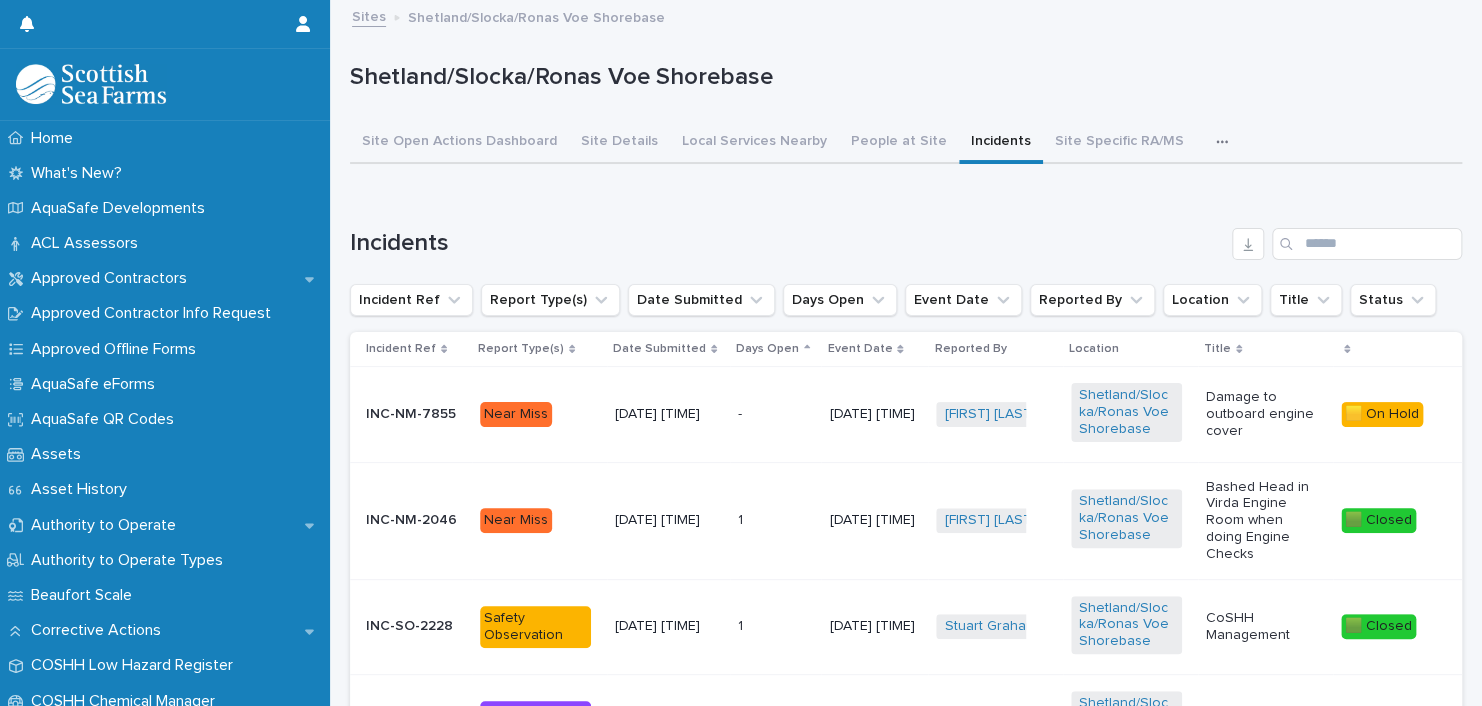 click on "Shetland/Slocka/Ronas Voe Shorebase" at bounding box center [902, 77] 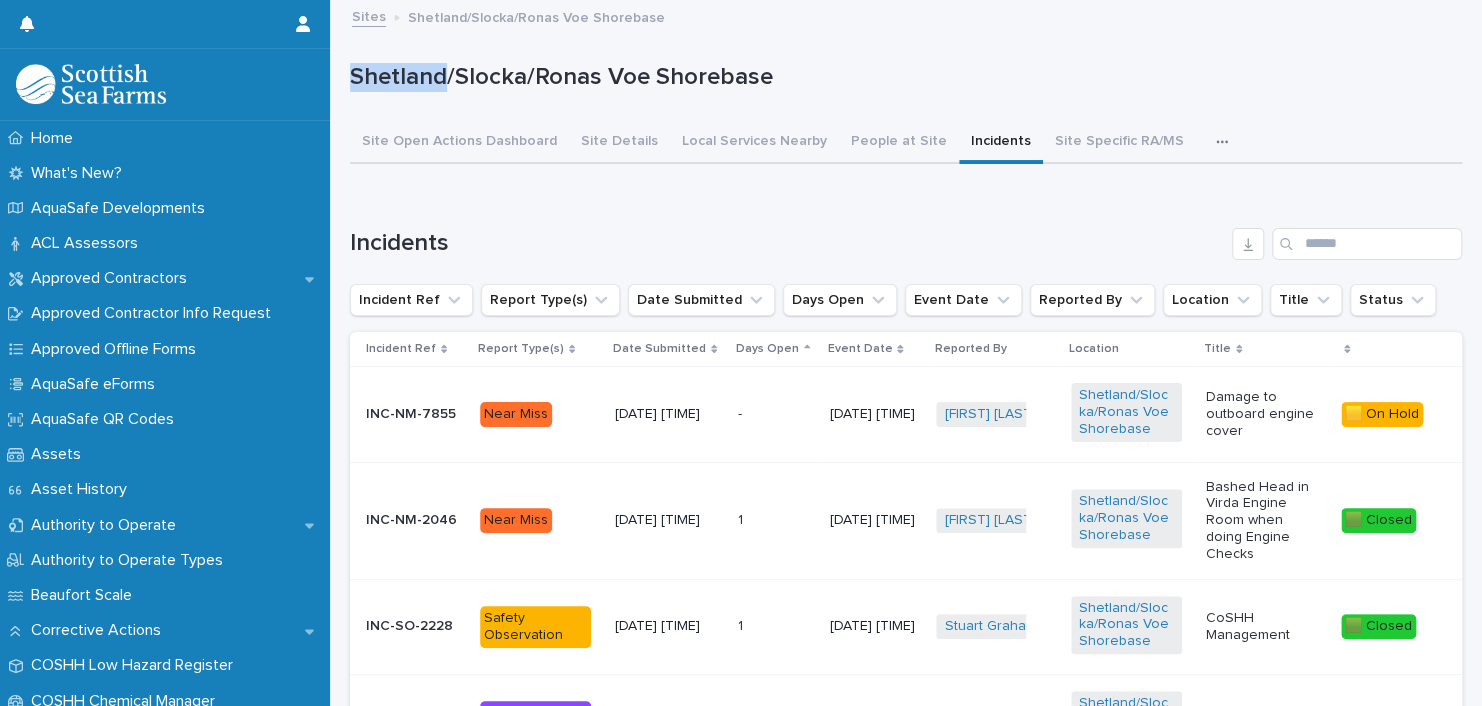 click on "Shetland/Slocka/Ronas Voe Shorebase" at bounding box center (902, 77) 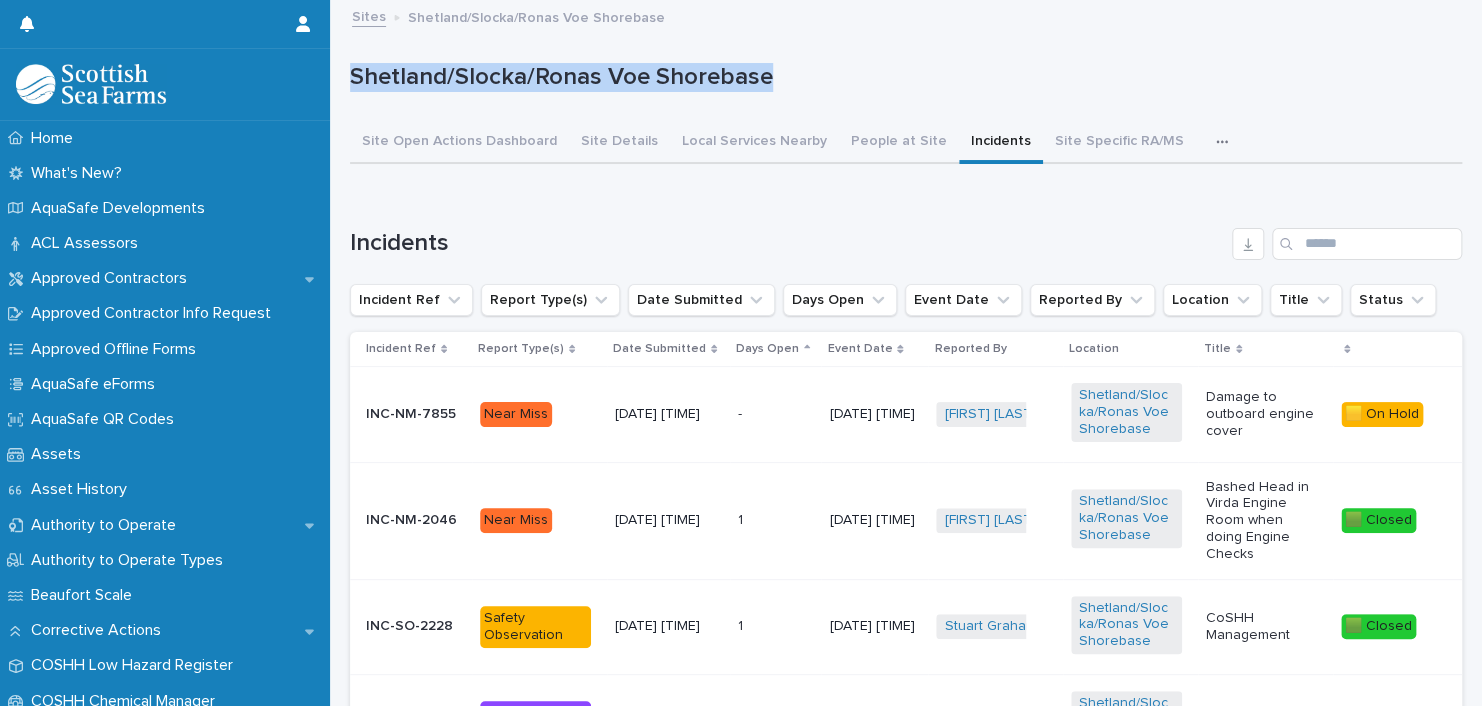 click on "Shetland/Slocka/Ronas Voe Shorebase" at bounding box center (902, 77) 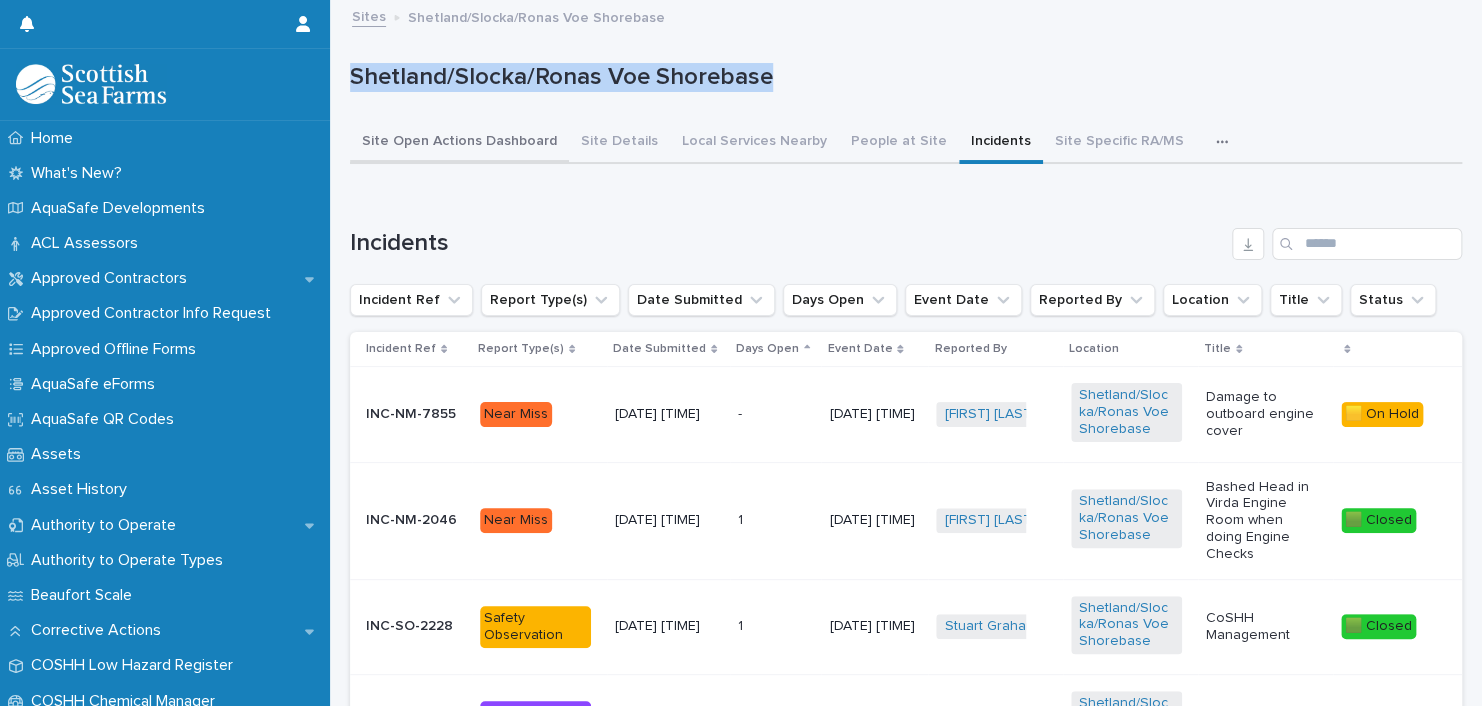 click on "Site Open Actions Dashboard" at bounding box center (459, 143) 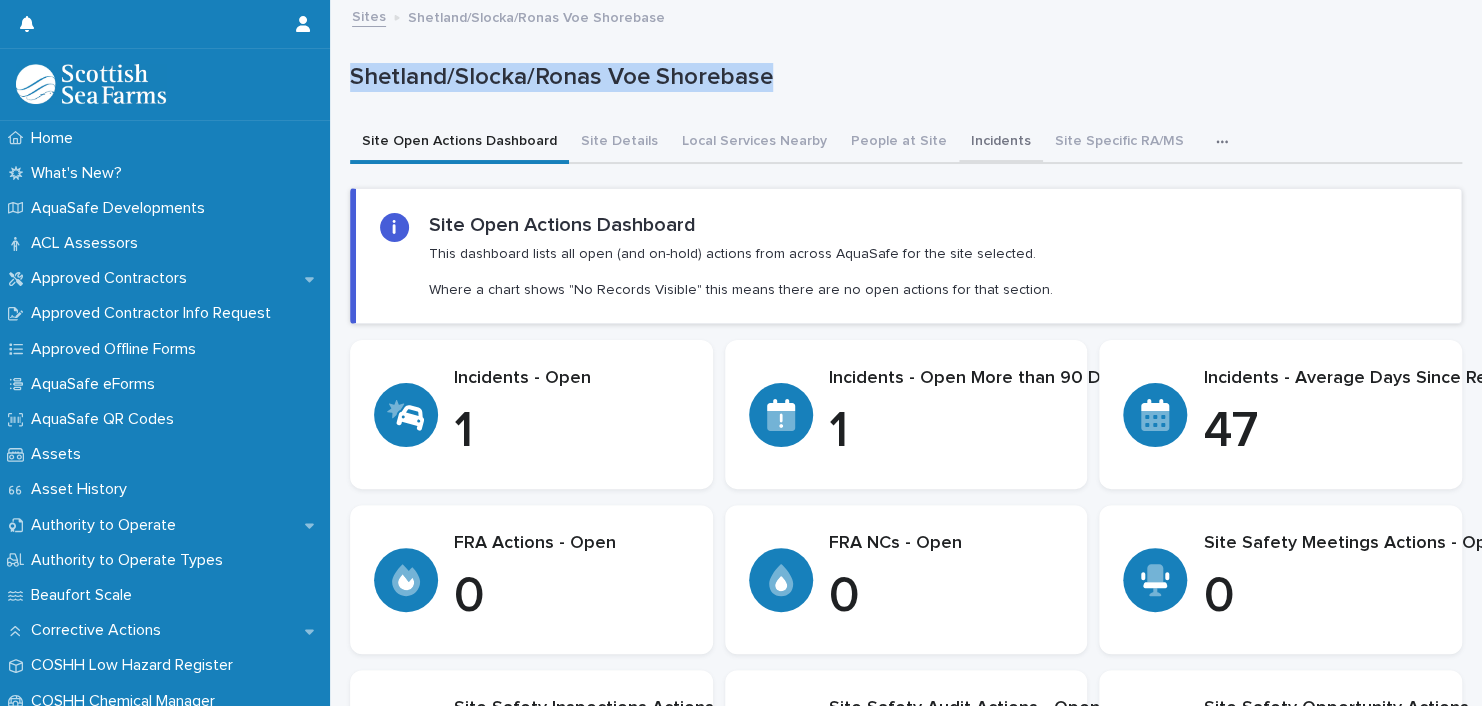 click on "Incidents" at bounding box center [1001, 143] 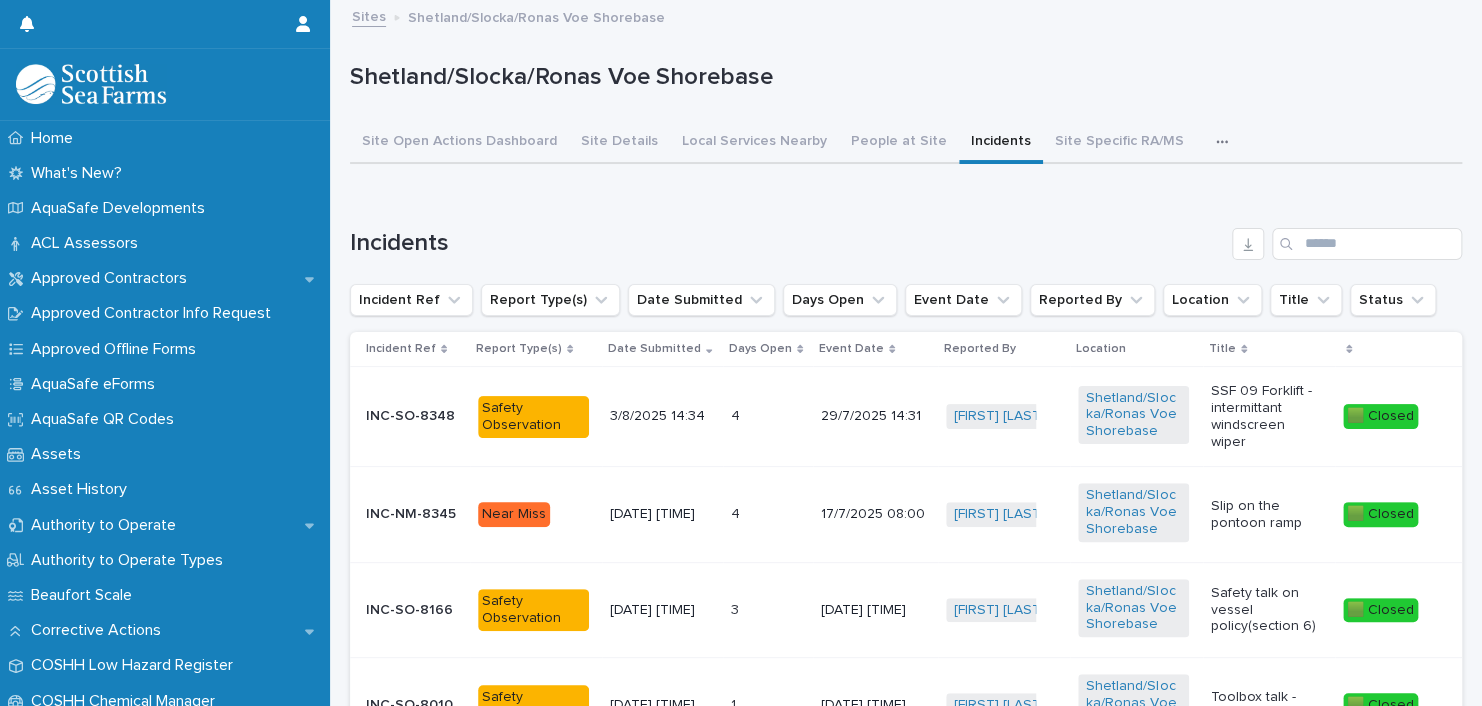 click on "Days Open" at bounding box center [760, 349] 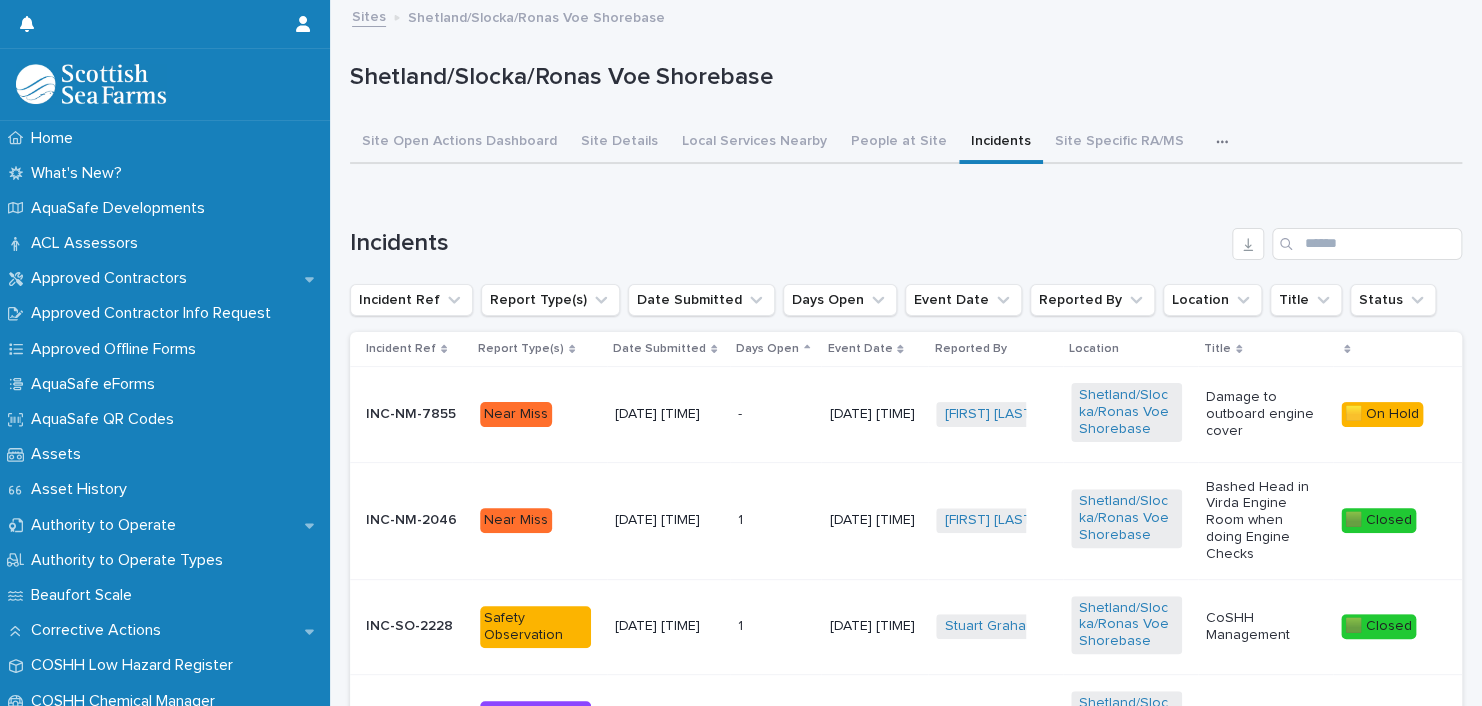 click on "Days Open" at bounding box center [767, 349] 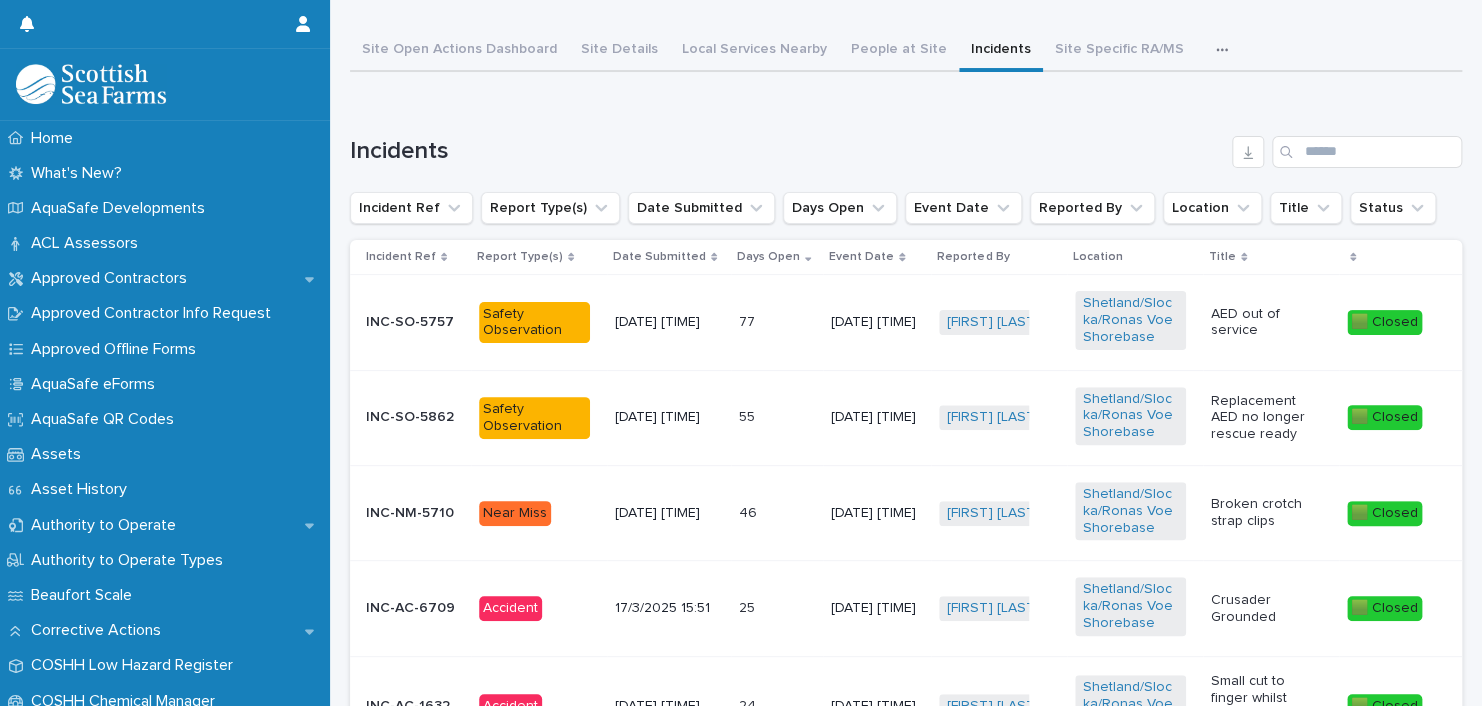 scroll, scrollTop: 108, scrollLeft: 0, axis: vertical 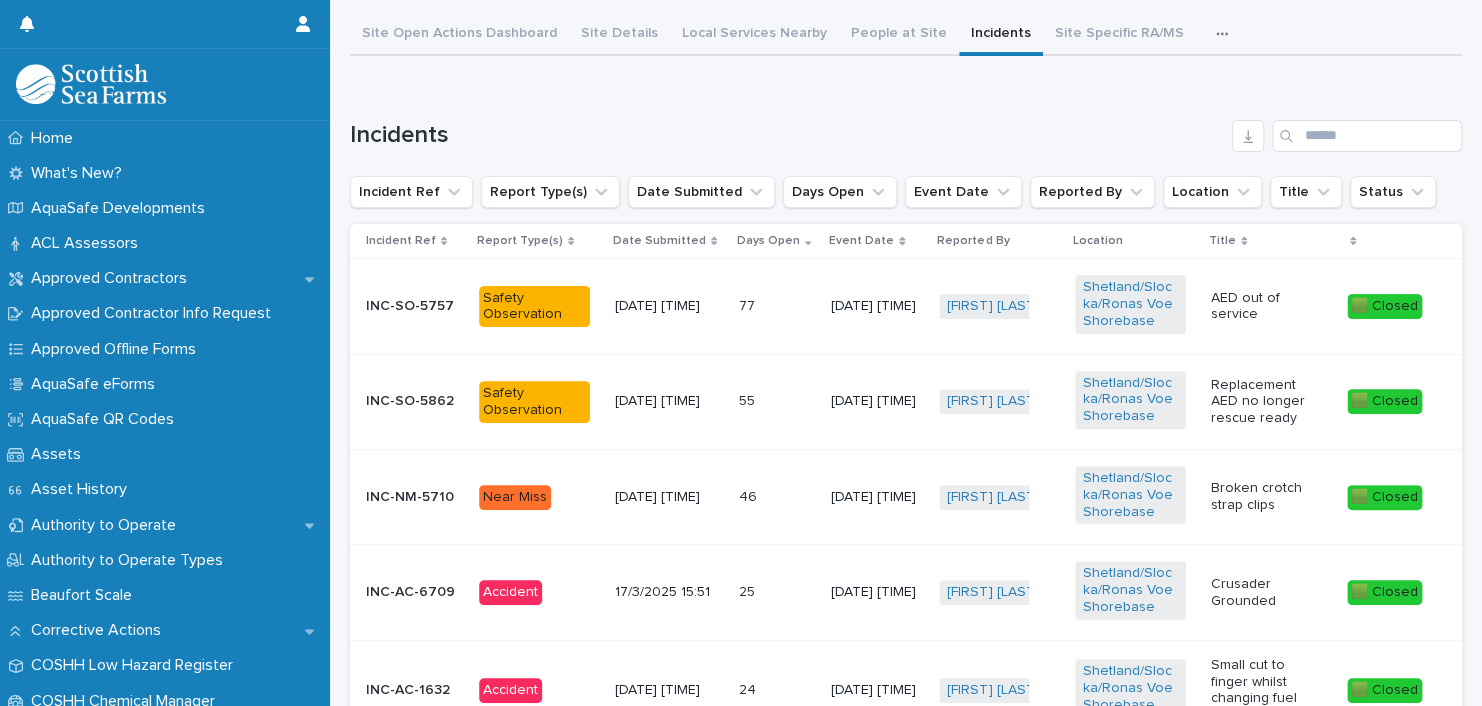 click on "Days Open" at bounding box center (768, 241) 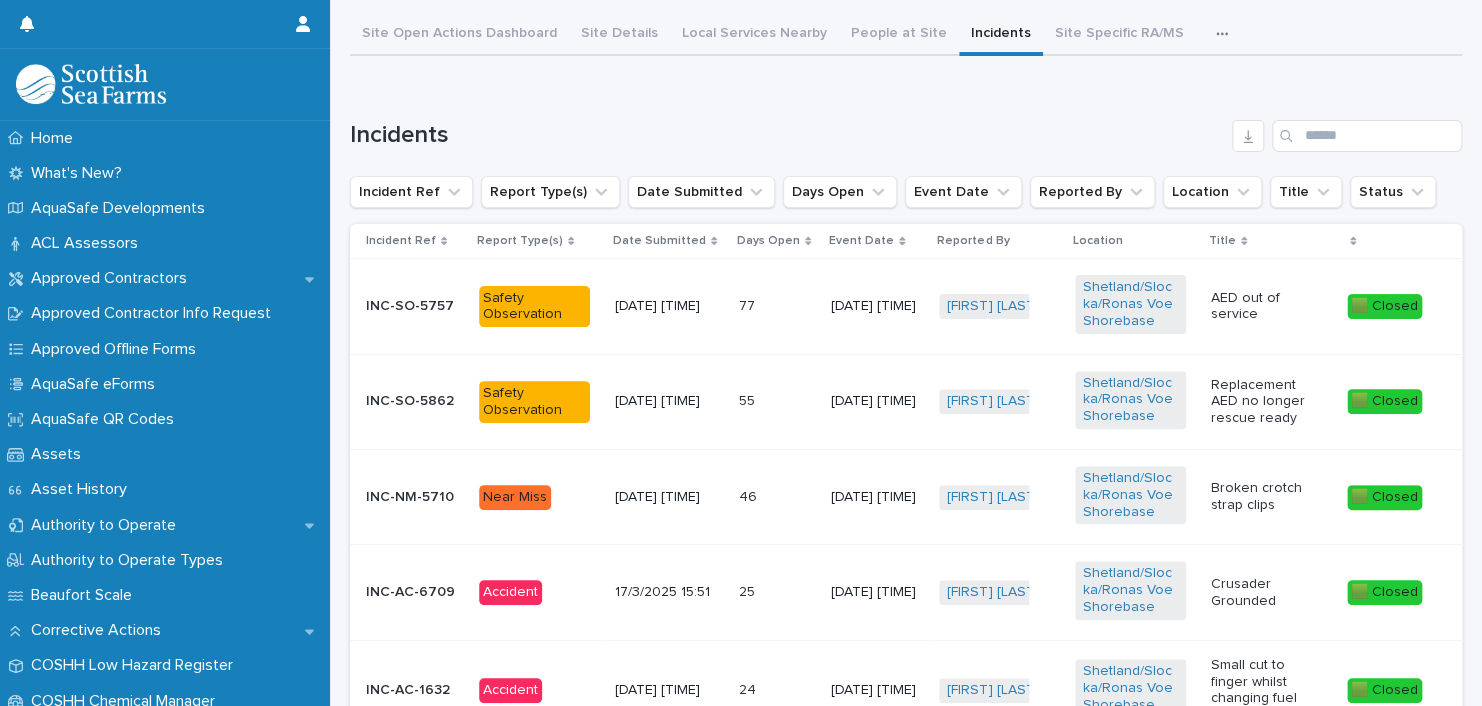 click on "Days Open" at bounding box center (768, 241) 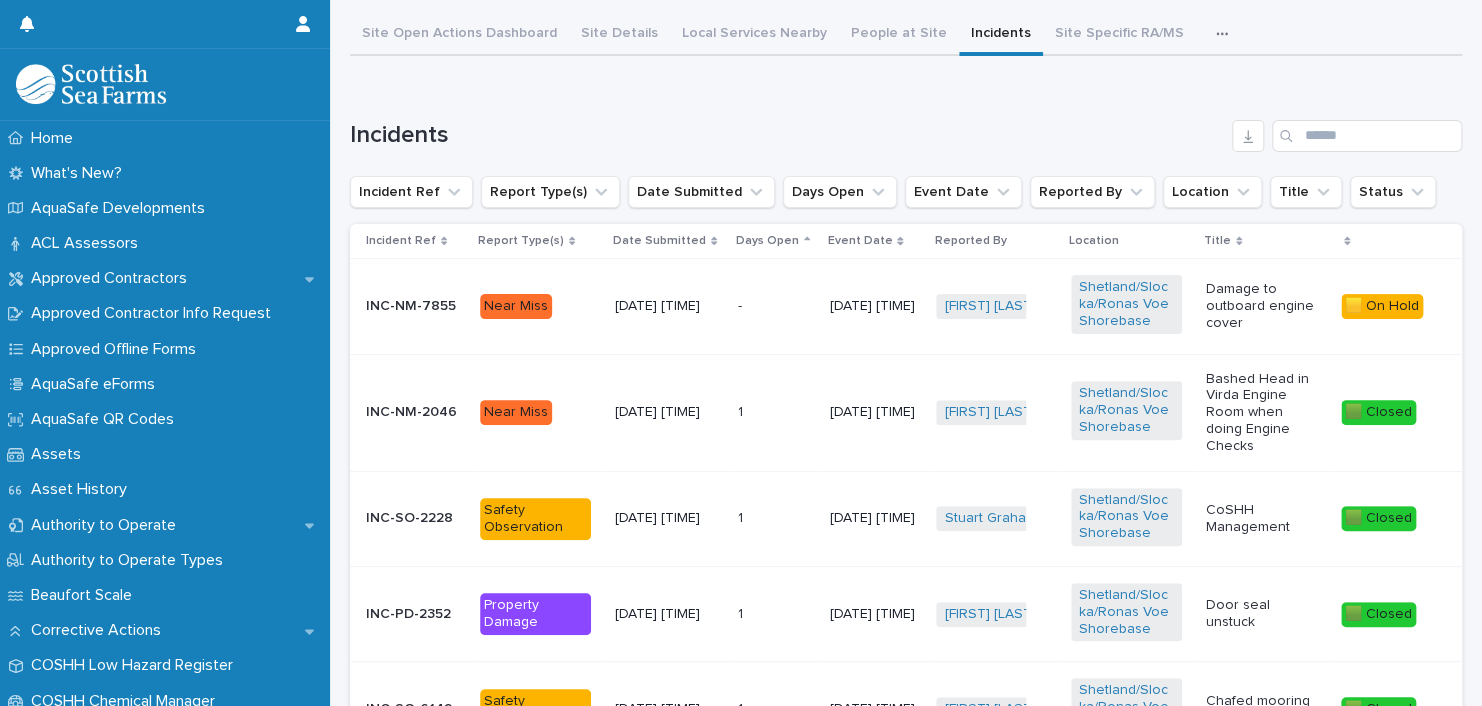 scroll, scrollTop: 93, scrollLeft: 0, axis: vertical 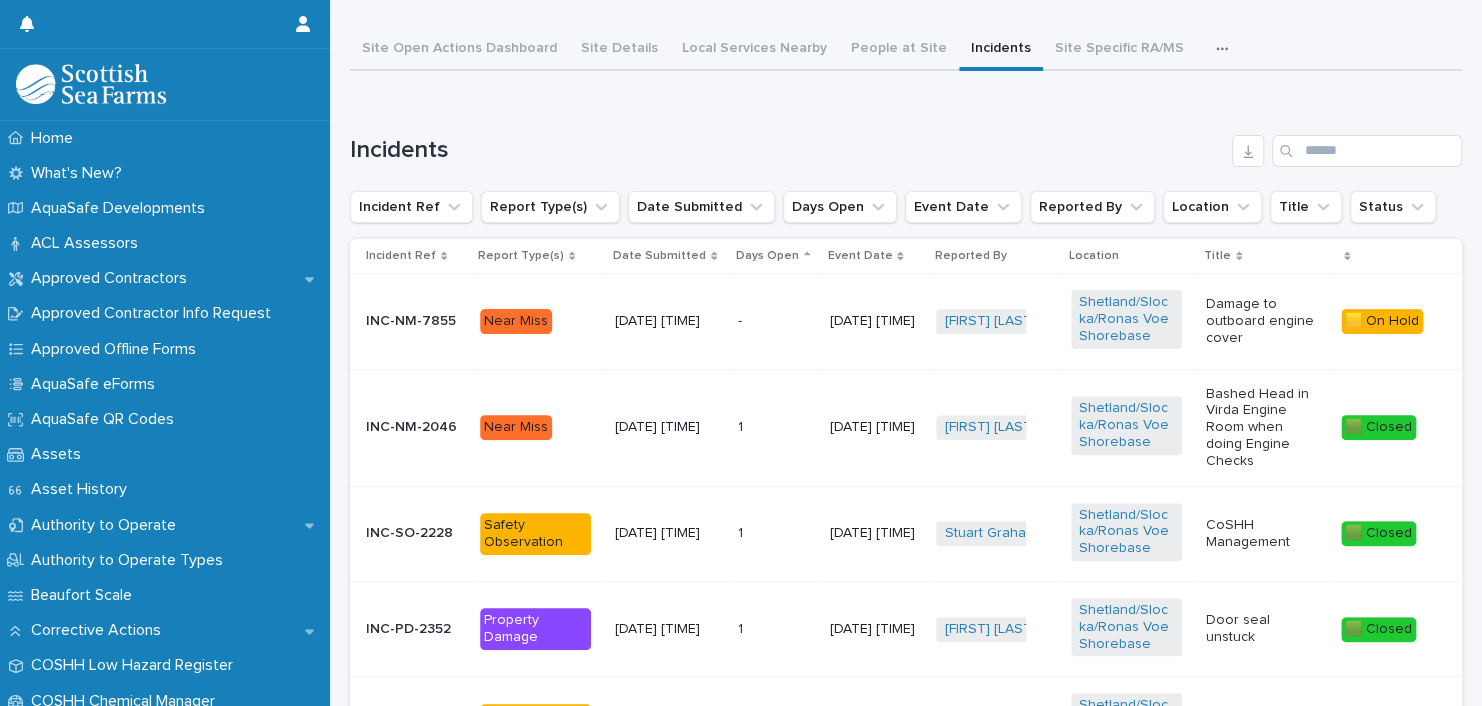 click on "INC-NM-7855 Near Miss [DATE] [TIME] - -   [DATE] [TIME] [FIRST] [LAST]   + 0 Shetland/Slocka/Ronas Voe Shorebase   Damage to outboard engine cover  🟨 On Hold INC-NM-2046 Near Miss [DATE] [TIME] [DAYS] [DAYS]   [DATE] [TIME] [FIRST] [LAST]   + 0 Shetland/Slocka/Ronas Voe Shorebase   Bashed Head in Virda Engine Room when doing Engine Checks 🟩 Closed INC-SO-2228 Safety Observation [DATE] [TIME] [DAYS] [DAYS]   [DATE] [TIME] [FIRST] [LAST]   + 0 Shetland/Slocka/Ronas Voe Shorebase   CoSHH Management 🟩 Closed INC-PD-2352 Property Damage [DATE] [TIME] [DAYS] [DAYS]   [DATE] [TIME] [FIRST] [LAST]   + 0 Shetland/Slocka/Ronas Voe Shorebase   Door seal unstuck 🟩 Closed INC-SO-6149 Safety Observation [DATE] [TIME] [DAYS] [DAYS]   [DATE] [TIME] [FIRST] [LAST]   + 0" at bounding box center (906, 719) 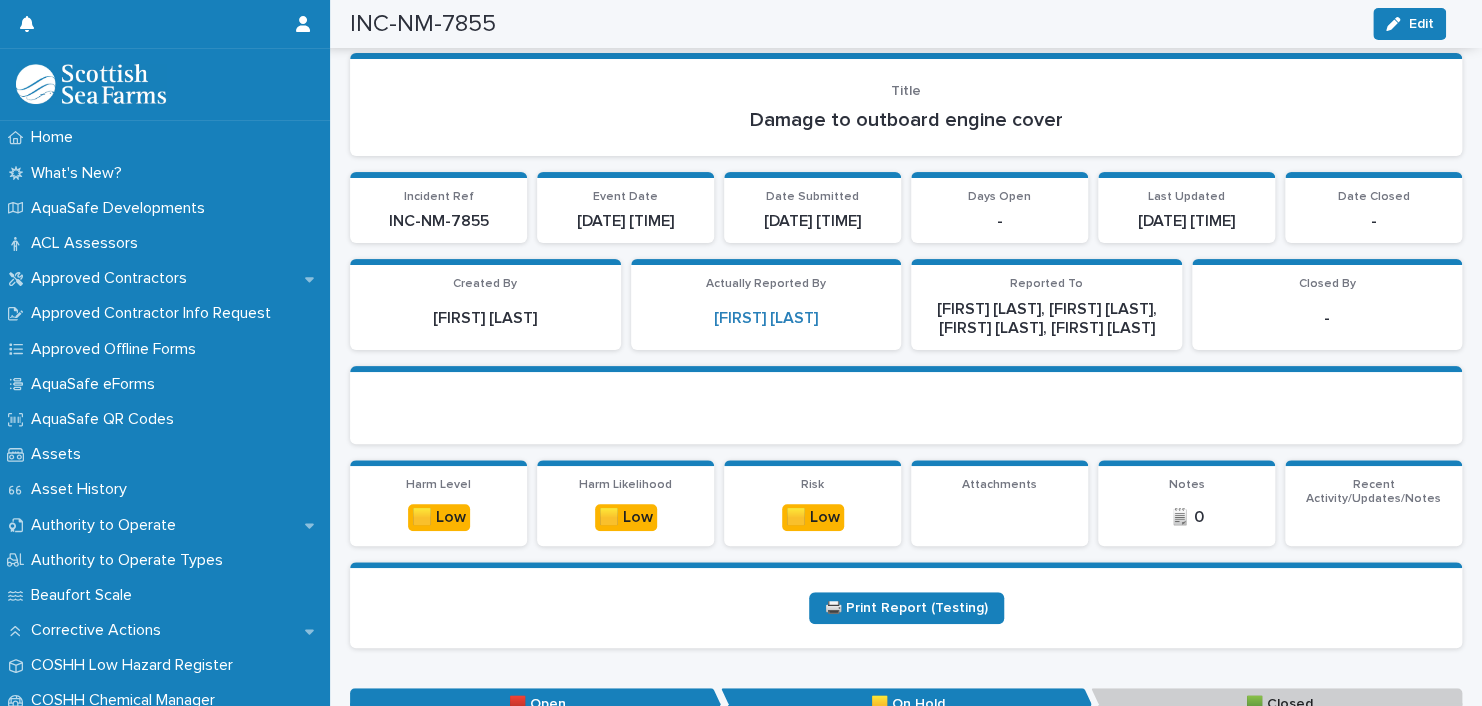 scroll, scrollTop: 95, scrollLeft: 0, axis: vertical 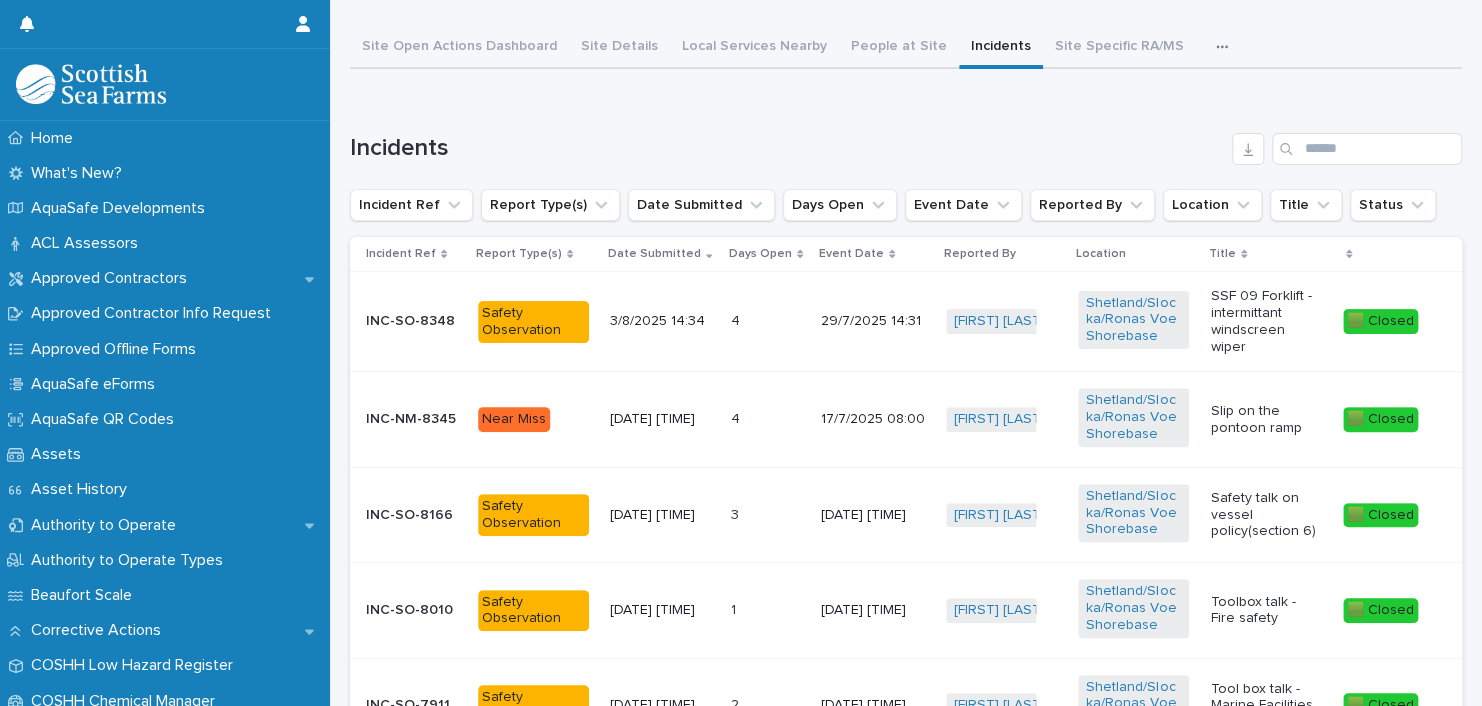 click on "Days Open" at bounding box center (760, 254) 